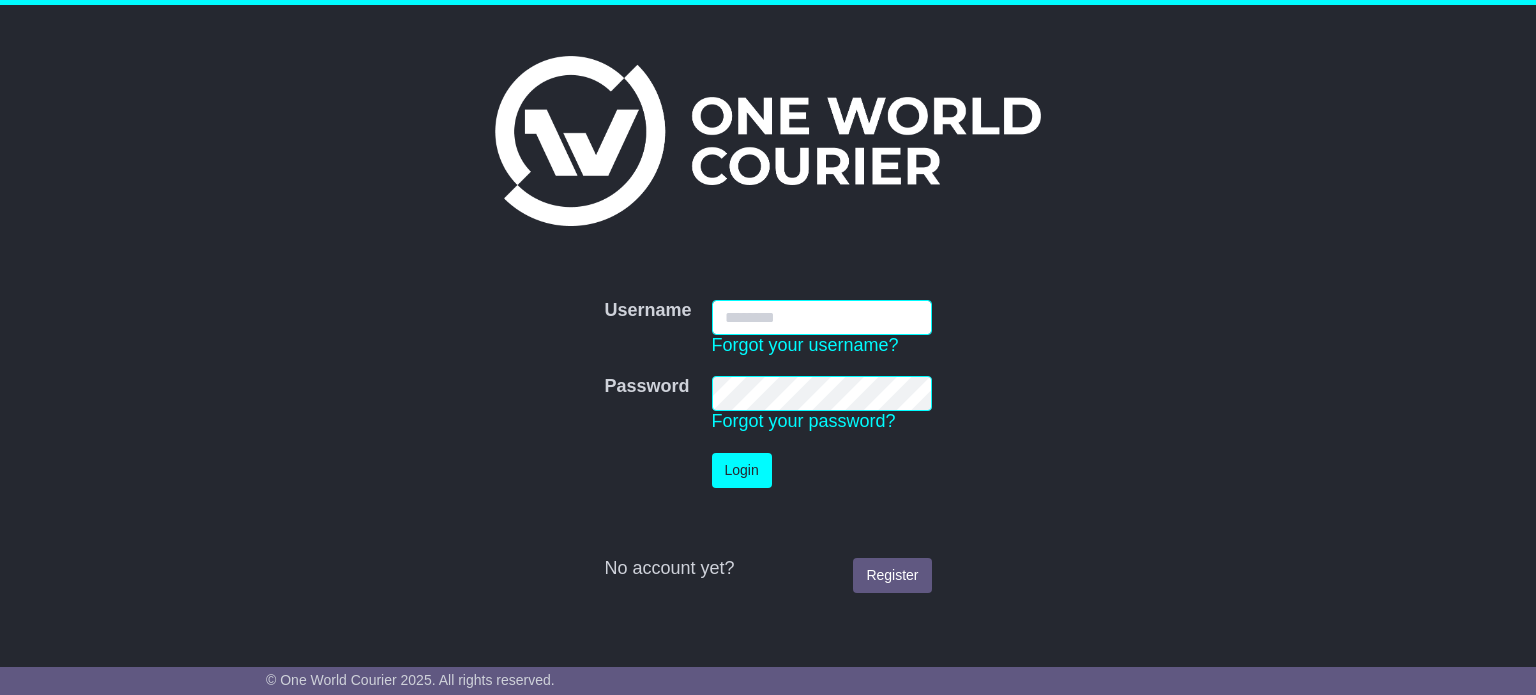 scroll, scrollTop: 0, scrollLeft: 0, axis: both 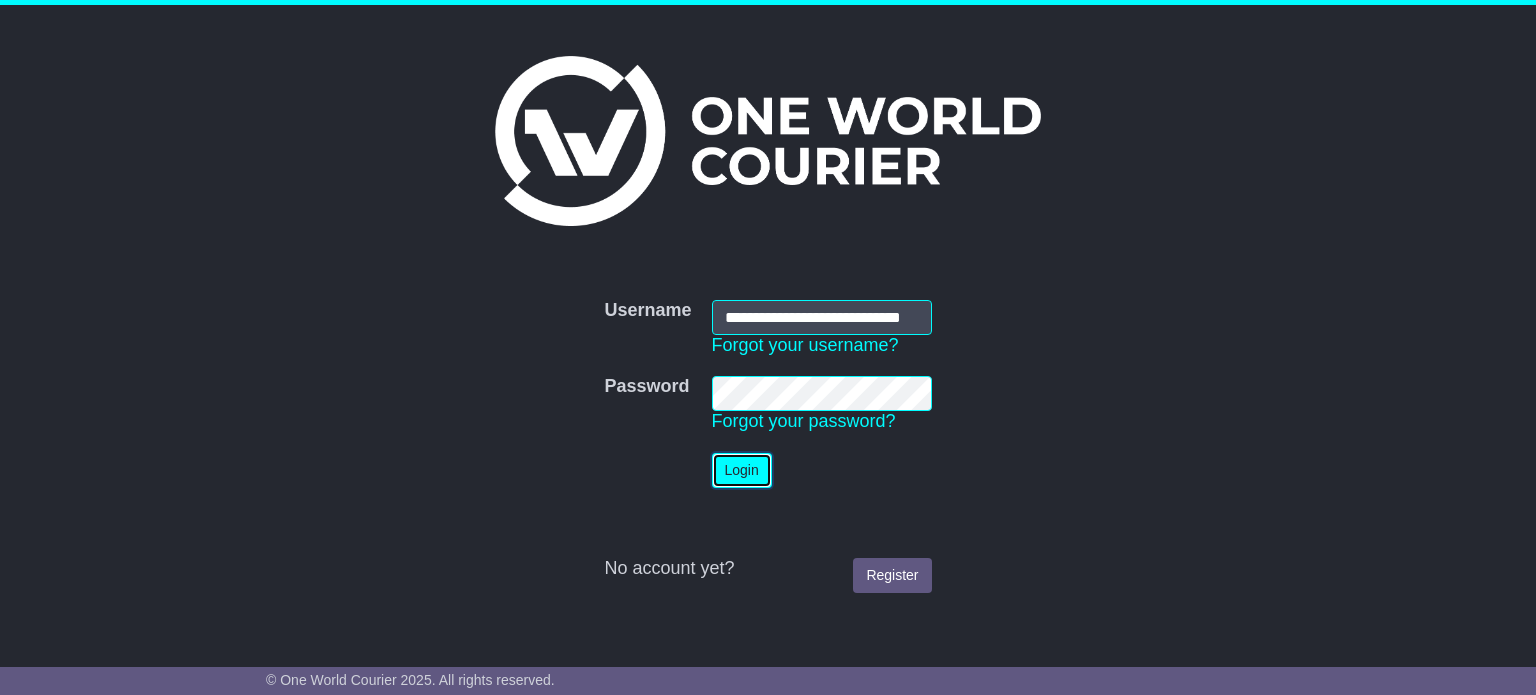 click on "Login" at bounding box center (742, 470) 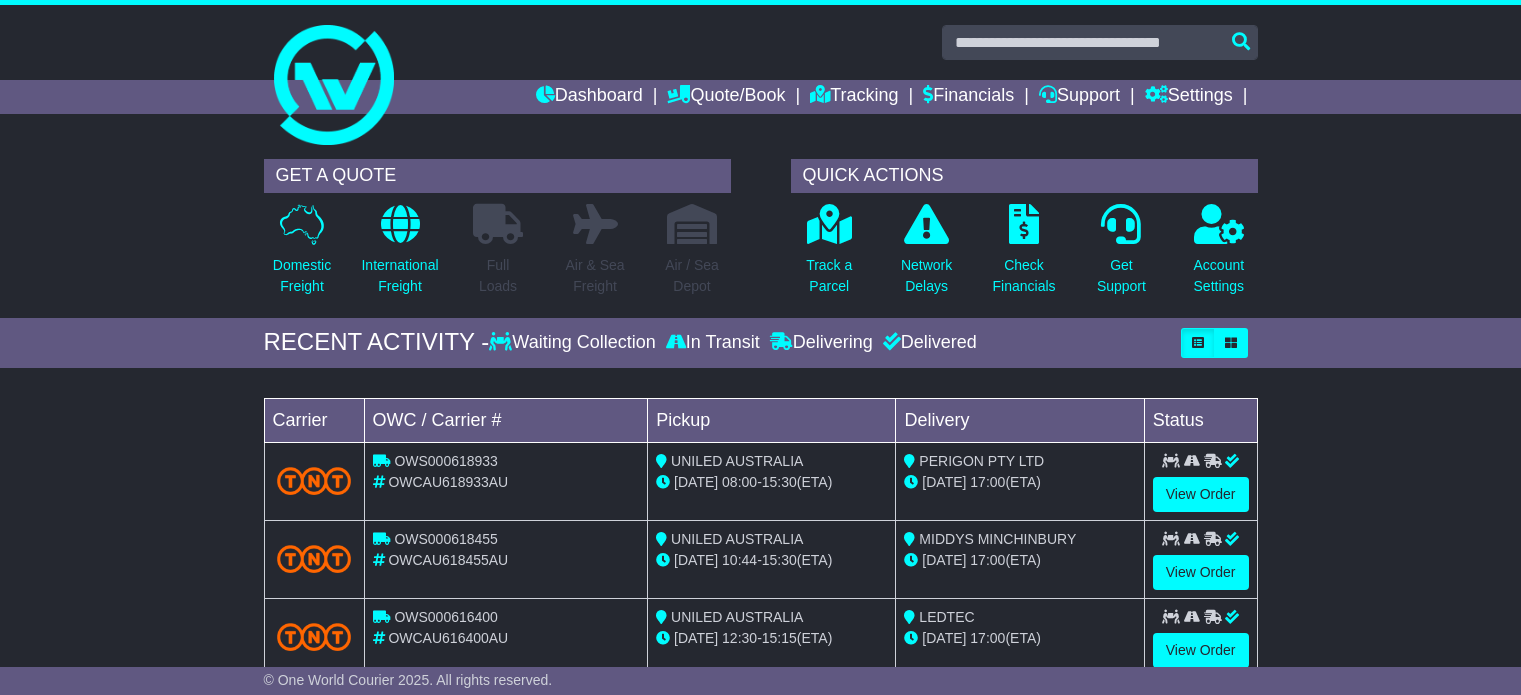 scroll, scrollTop: 0, scrollLeft: 0, axis: both 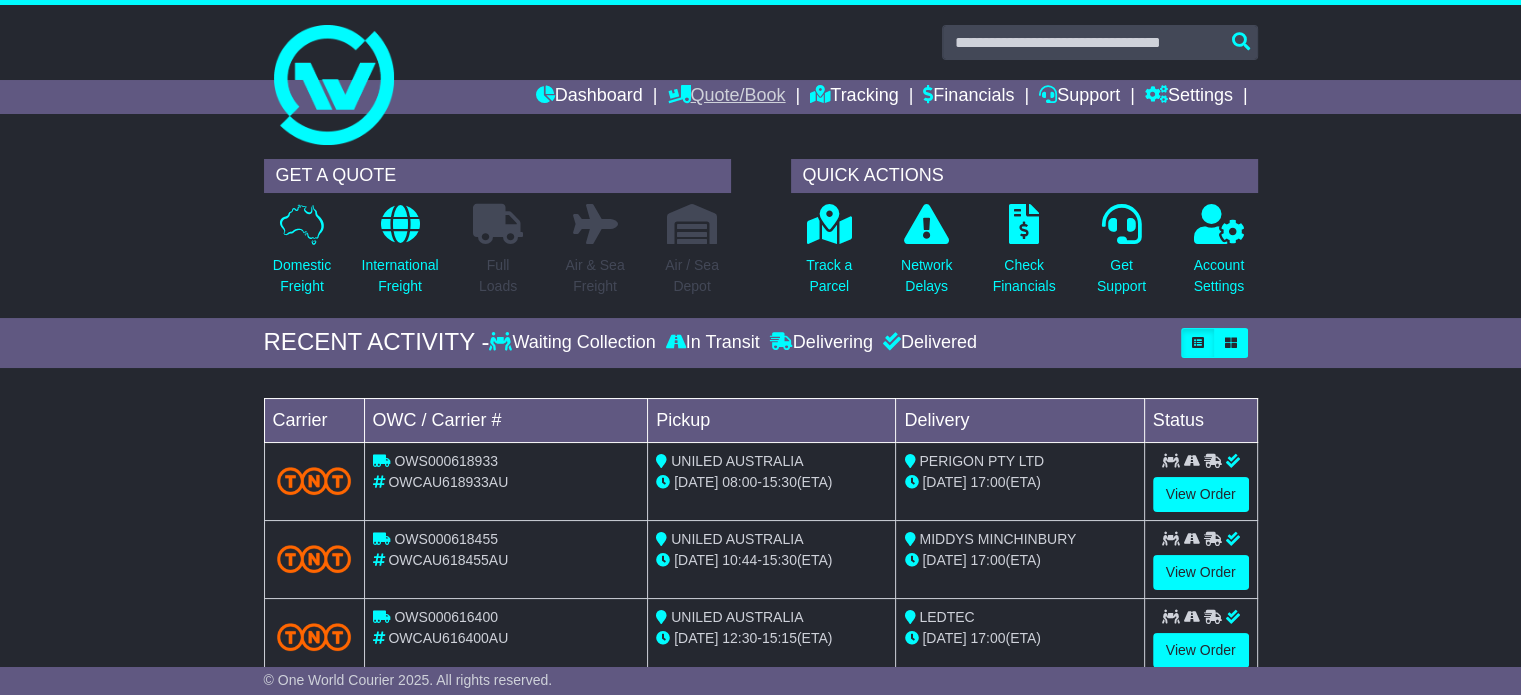 click on "Quote/Book" at bounding box center (726, 97) 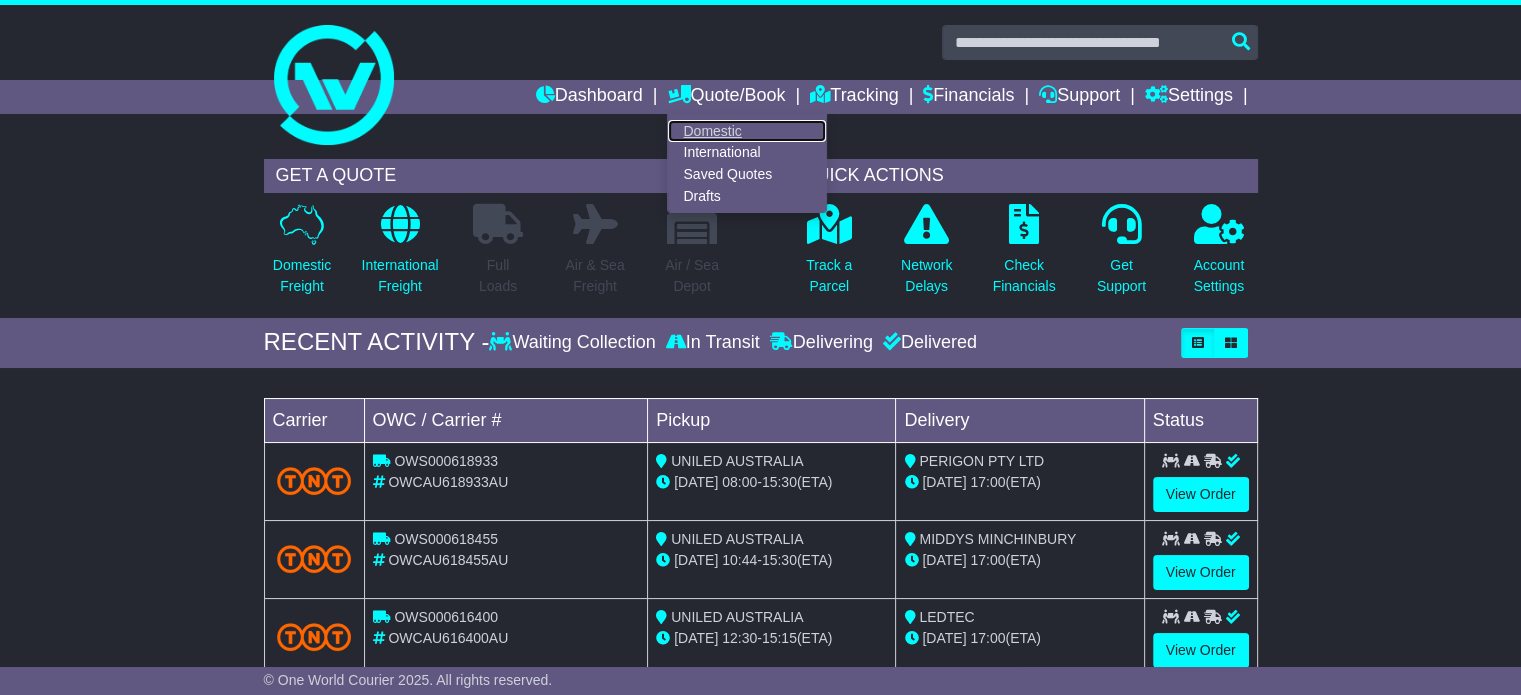 click on "Domestic" at bounding box center [747, 131] 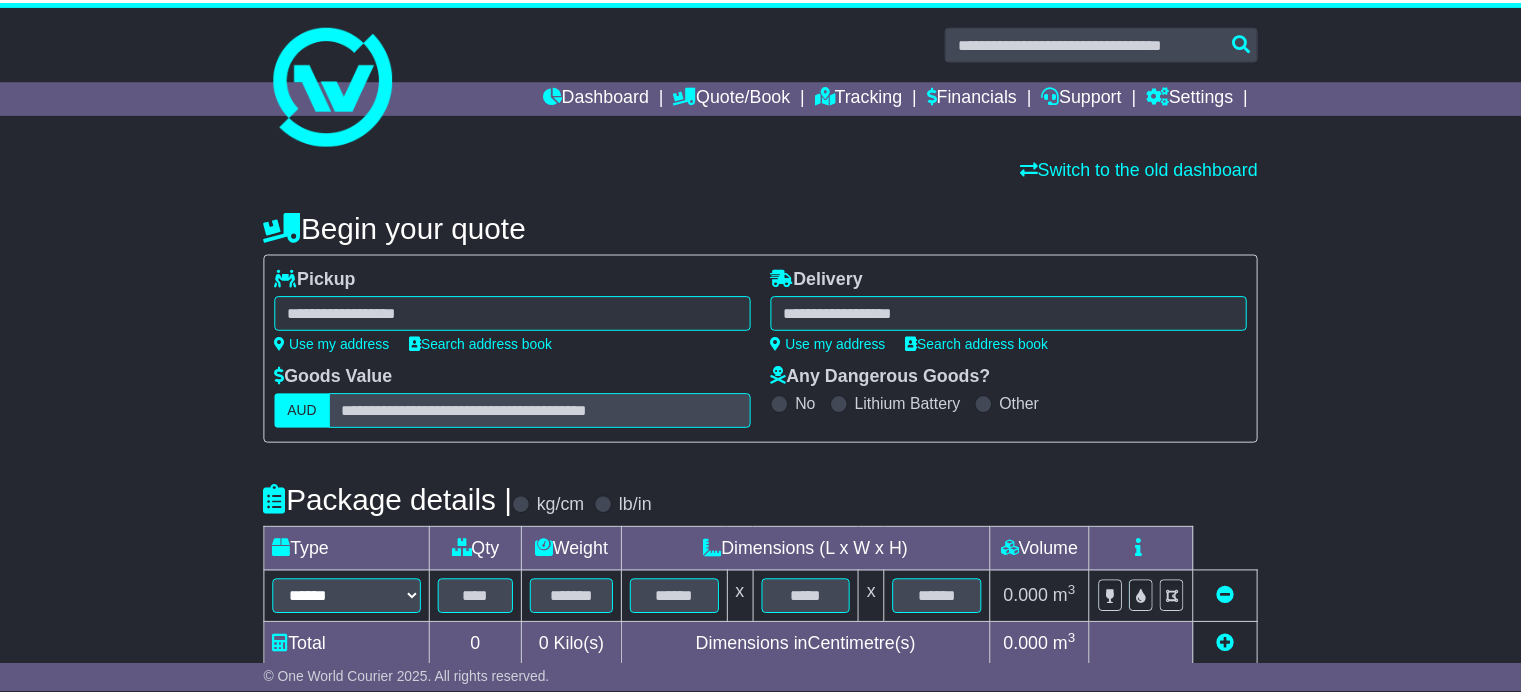scroll, scrollTop: 0, scrollLeft: 0, axis: both 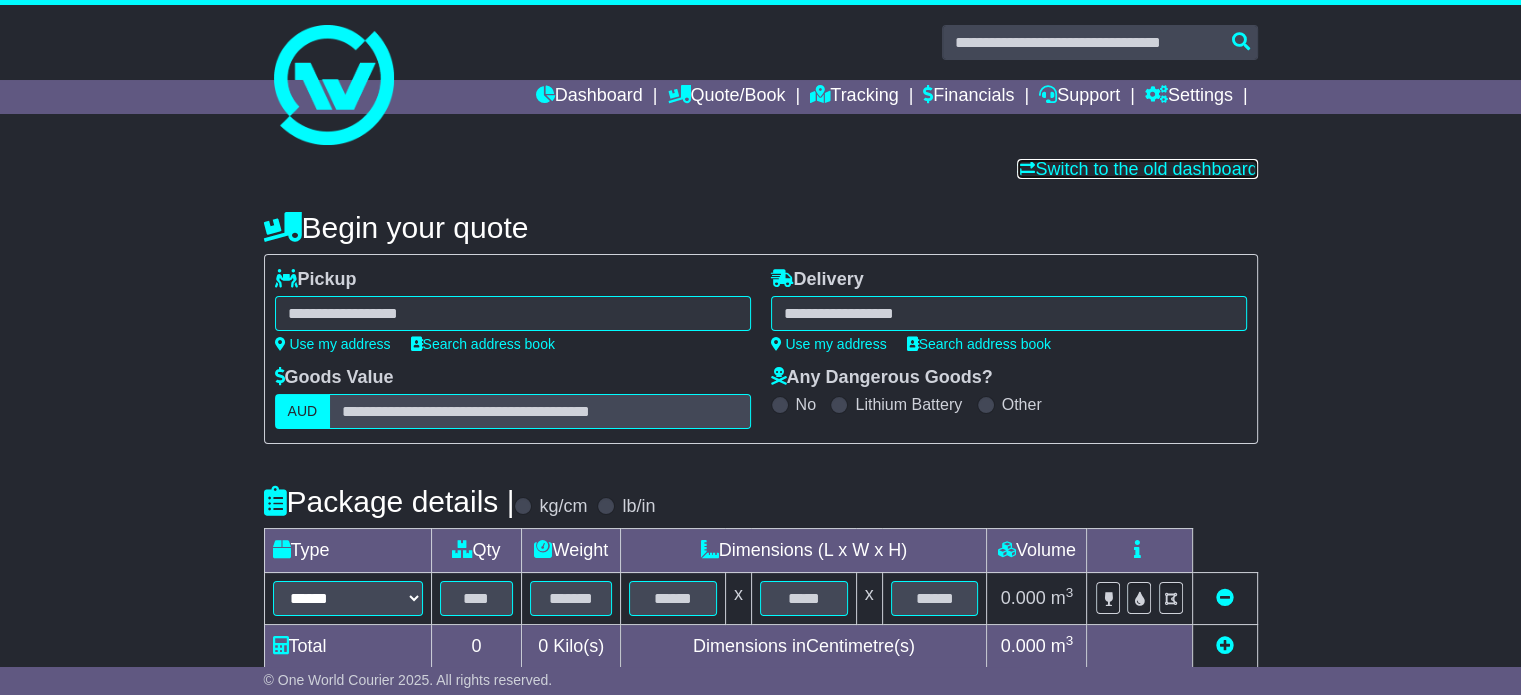 click on "Switch to the old dashboard" at bounding box center [1137, 169] 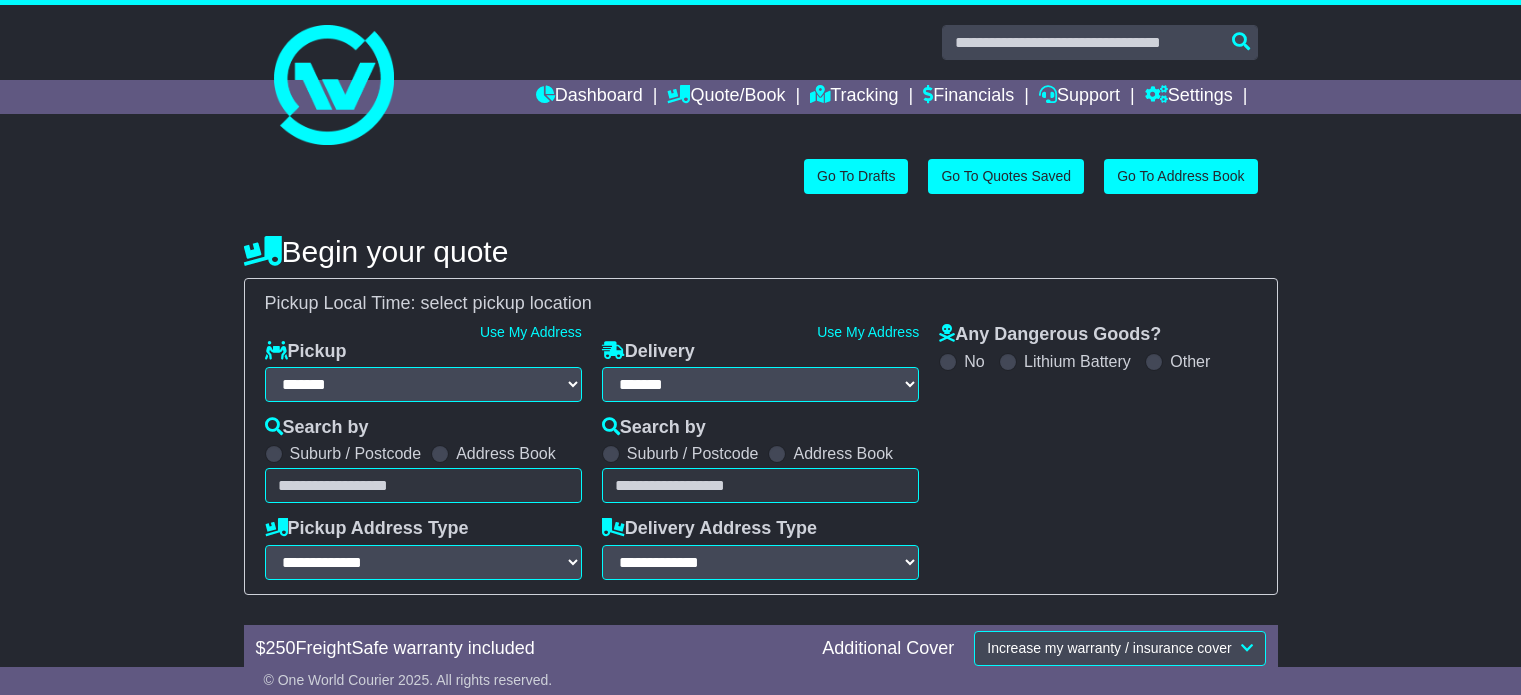 select on "**" 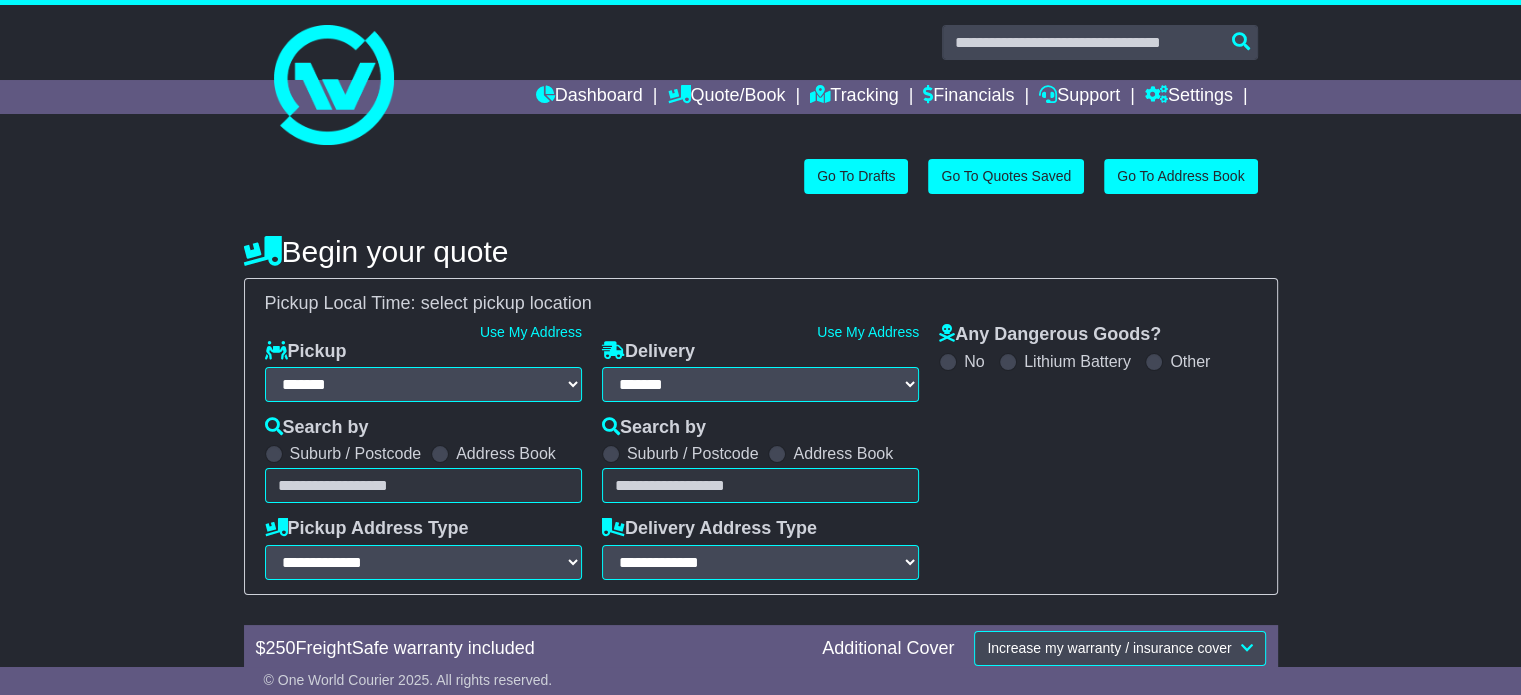 scroll, scrollTop: 0, scrollLeft: 0, axis: both 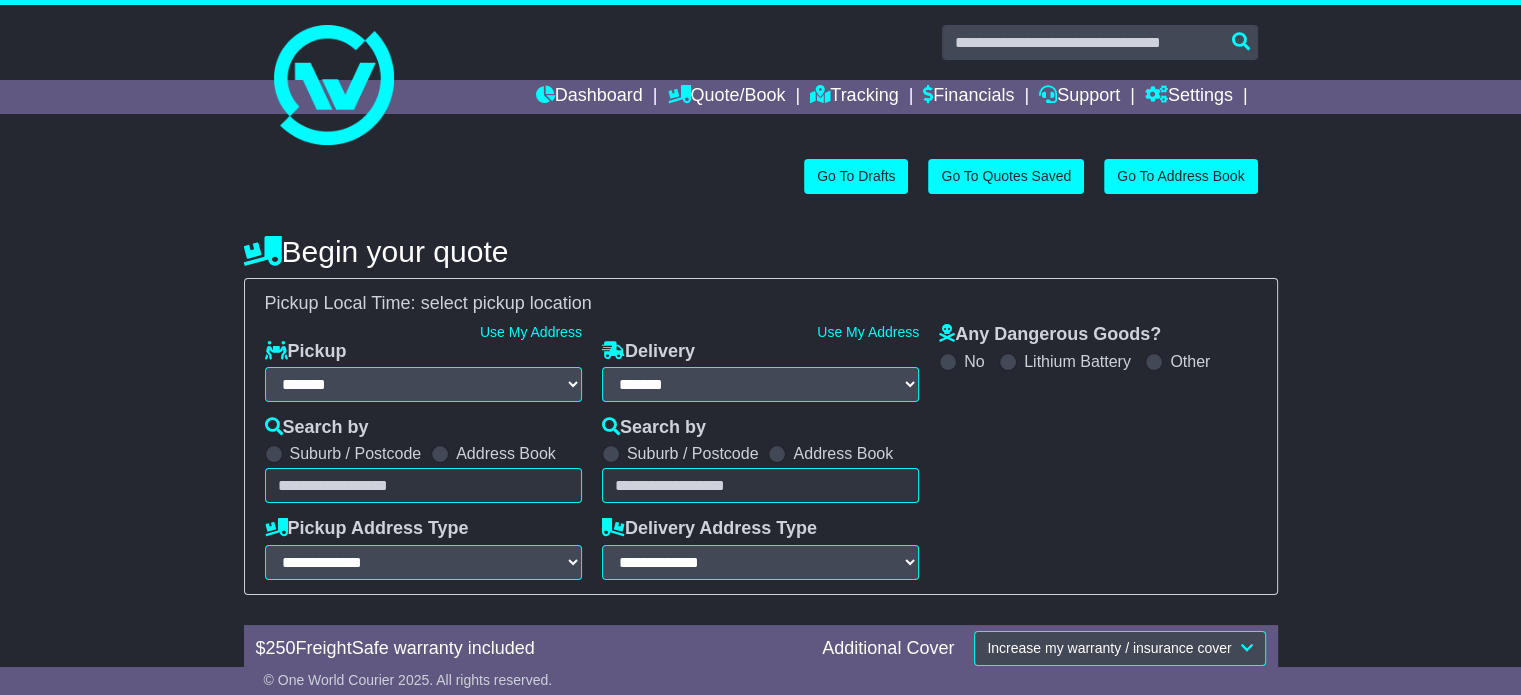 click at bounding box center (423, 485) 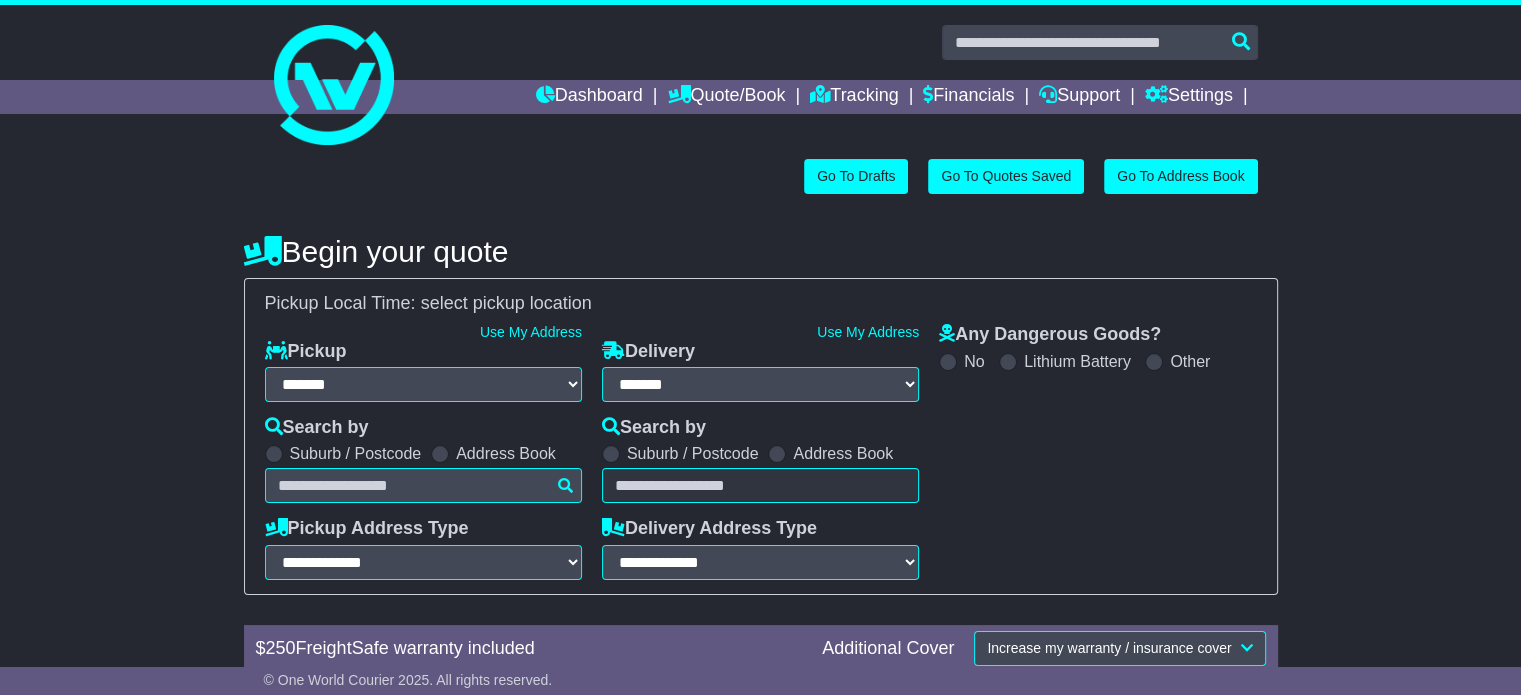 click at bounding box center [440, 454] 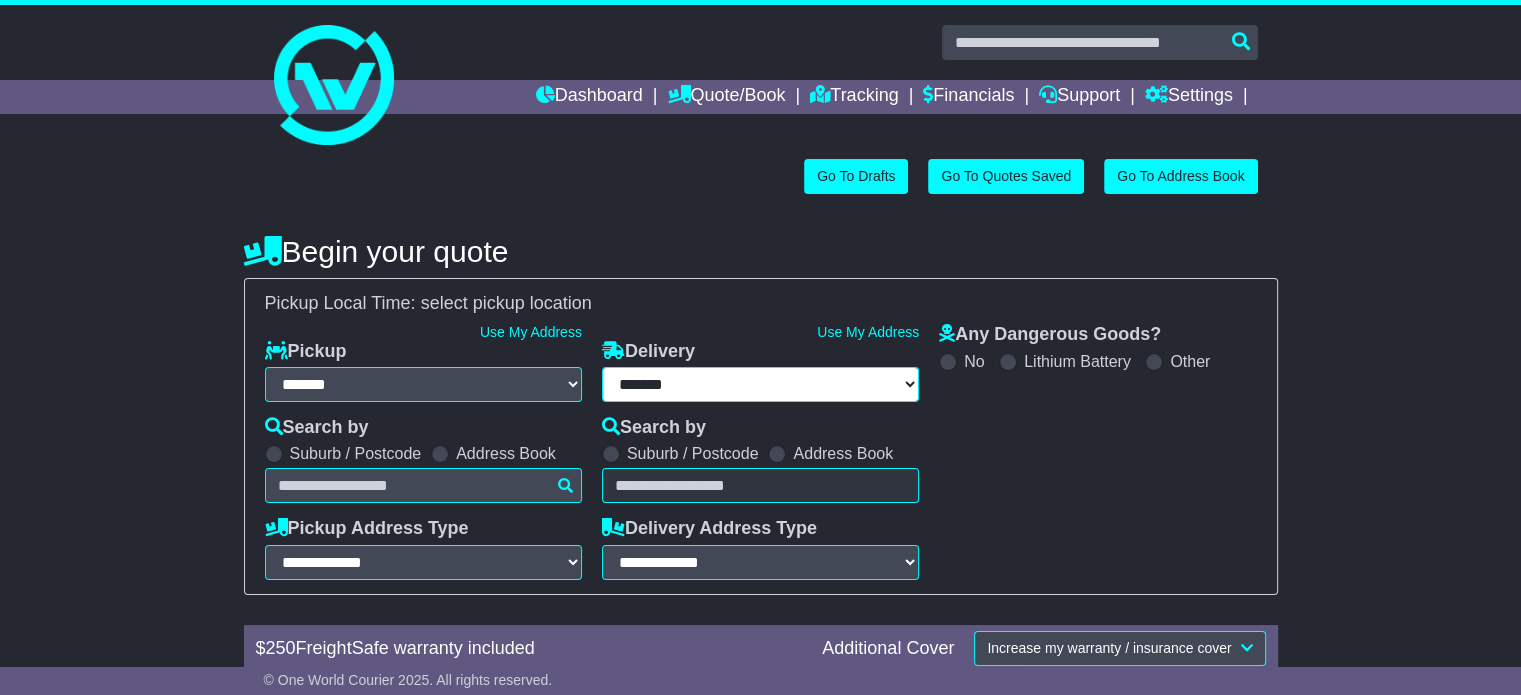 select 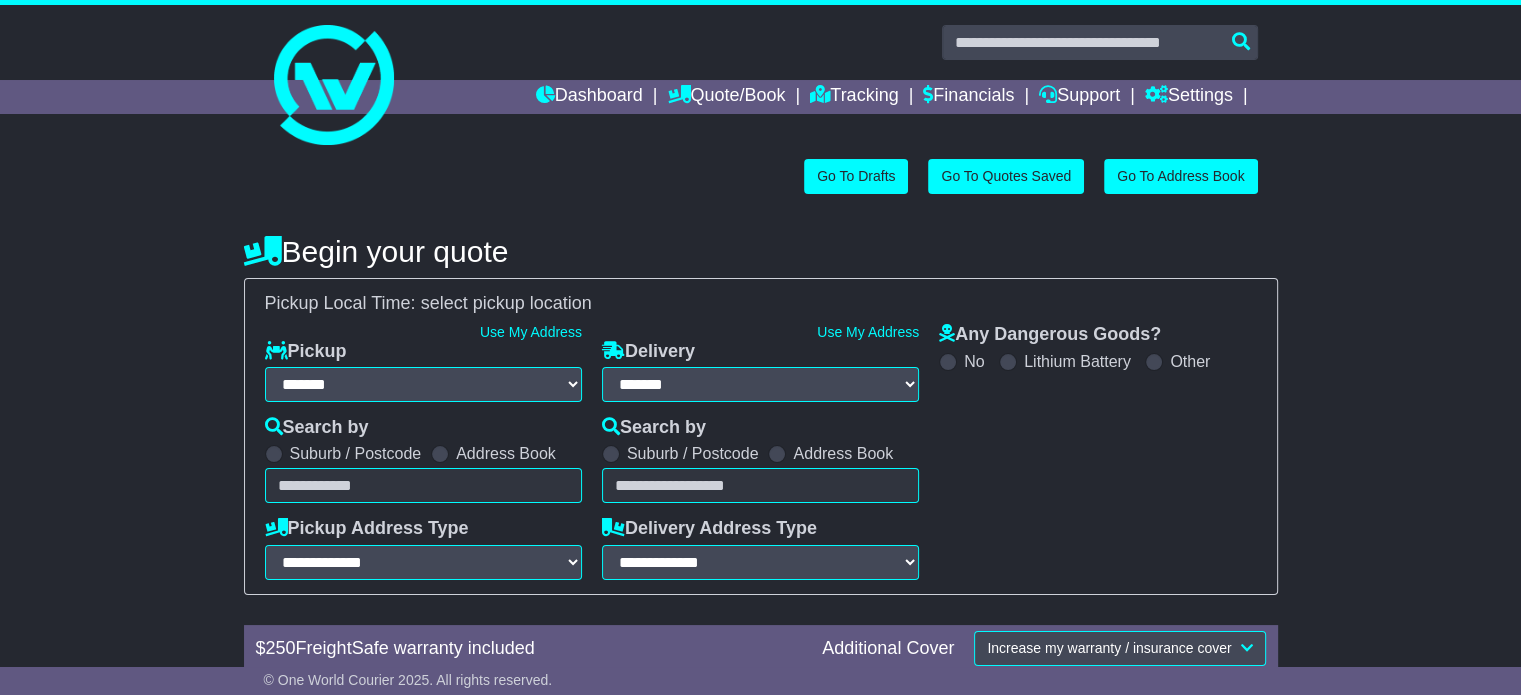 click on "Unknown City / Postcode Pair
×
You have entered     address.
Our database shows the postcode and suburb don't match. Please make sure location exists otherwise you might not receive all quotes available.
Maybe you meant to use some of the next:
Ok" at bounding box center (423, 485) 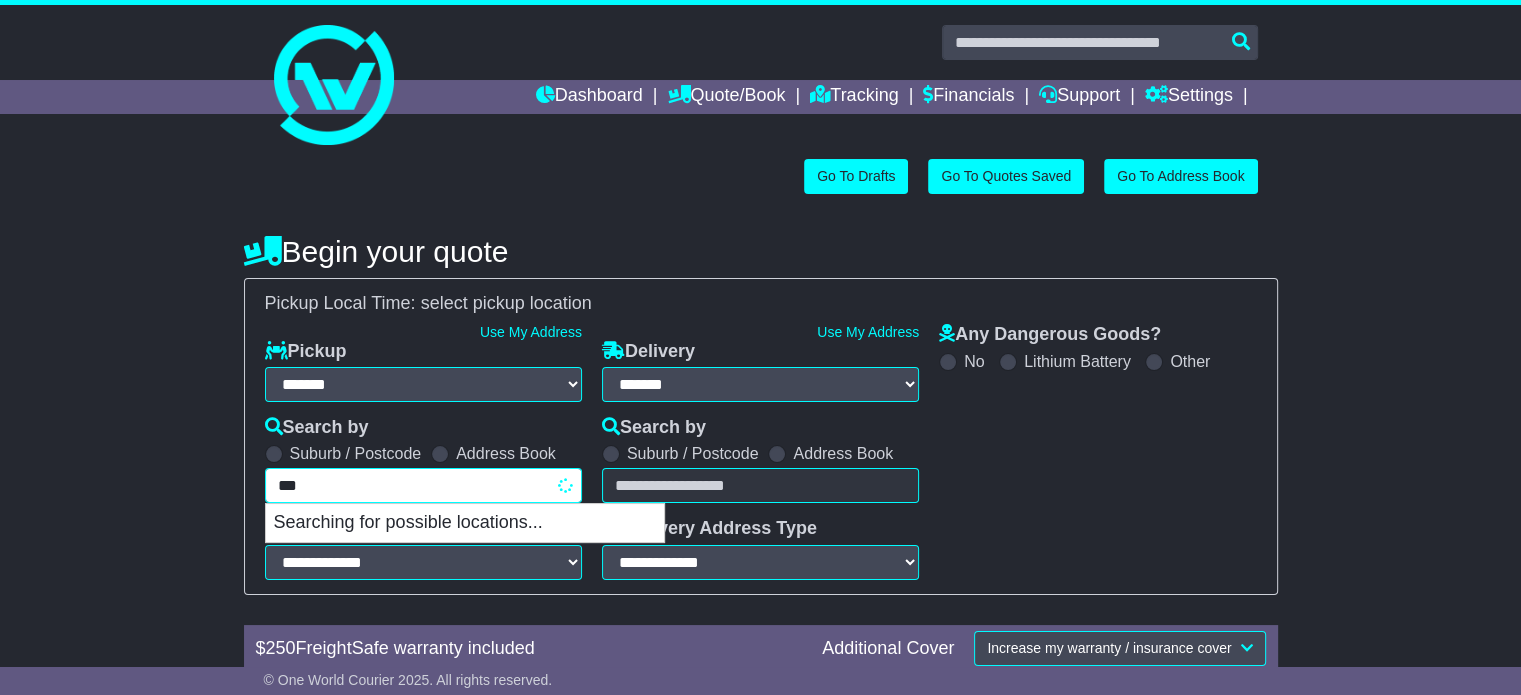 type on "****" 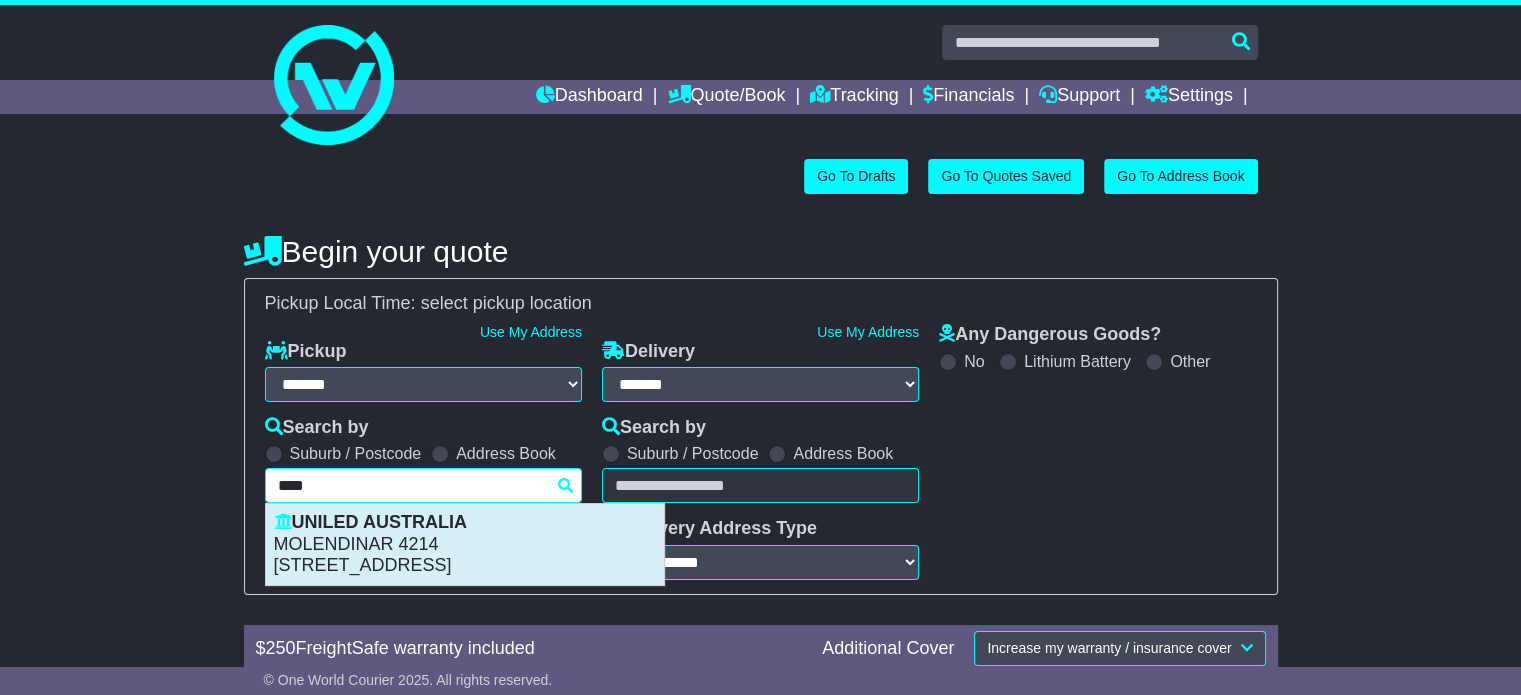 click on "MOLENDINAR 4214" at bounding box center (465, 545) 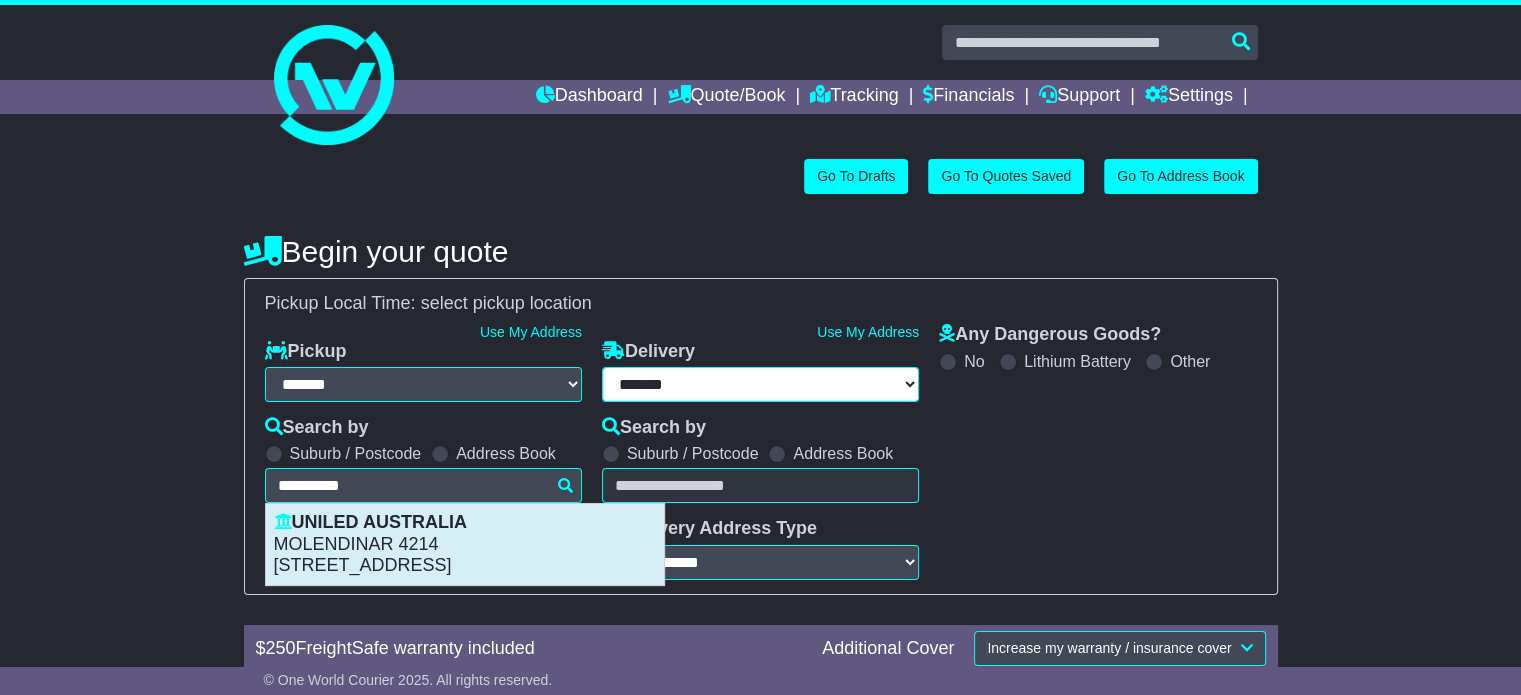 select on "**********" 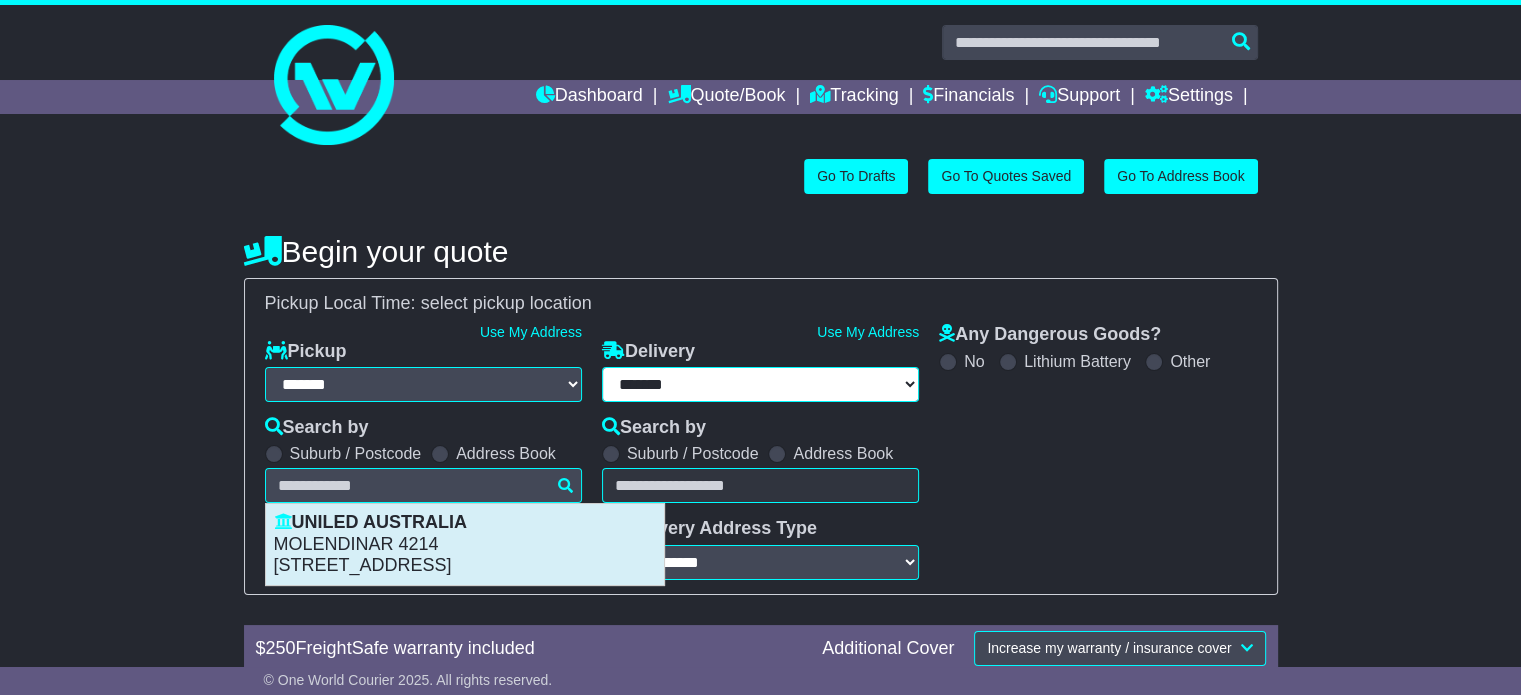 type on "**********" 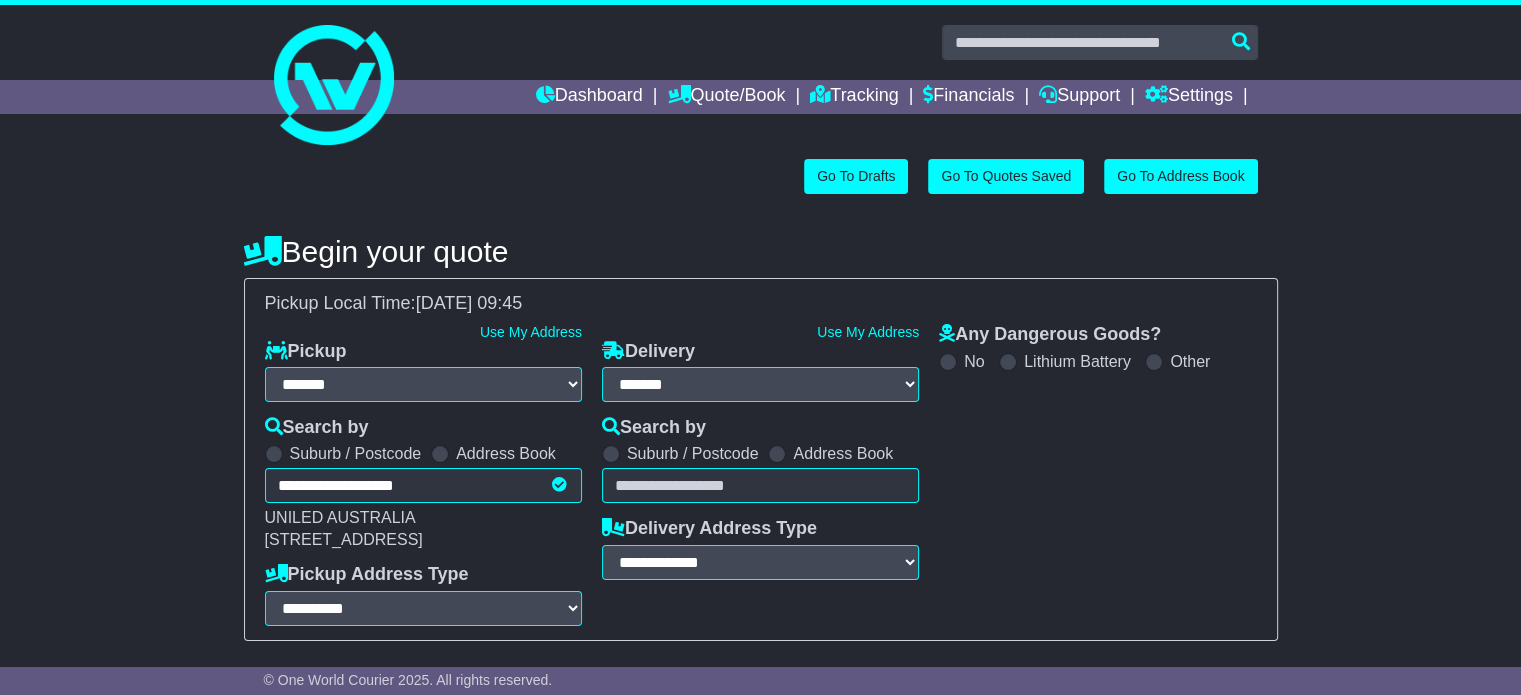 click at bounding box center (777, 454) 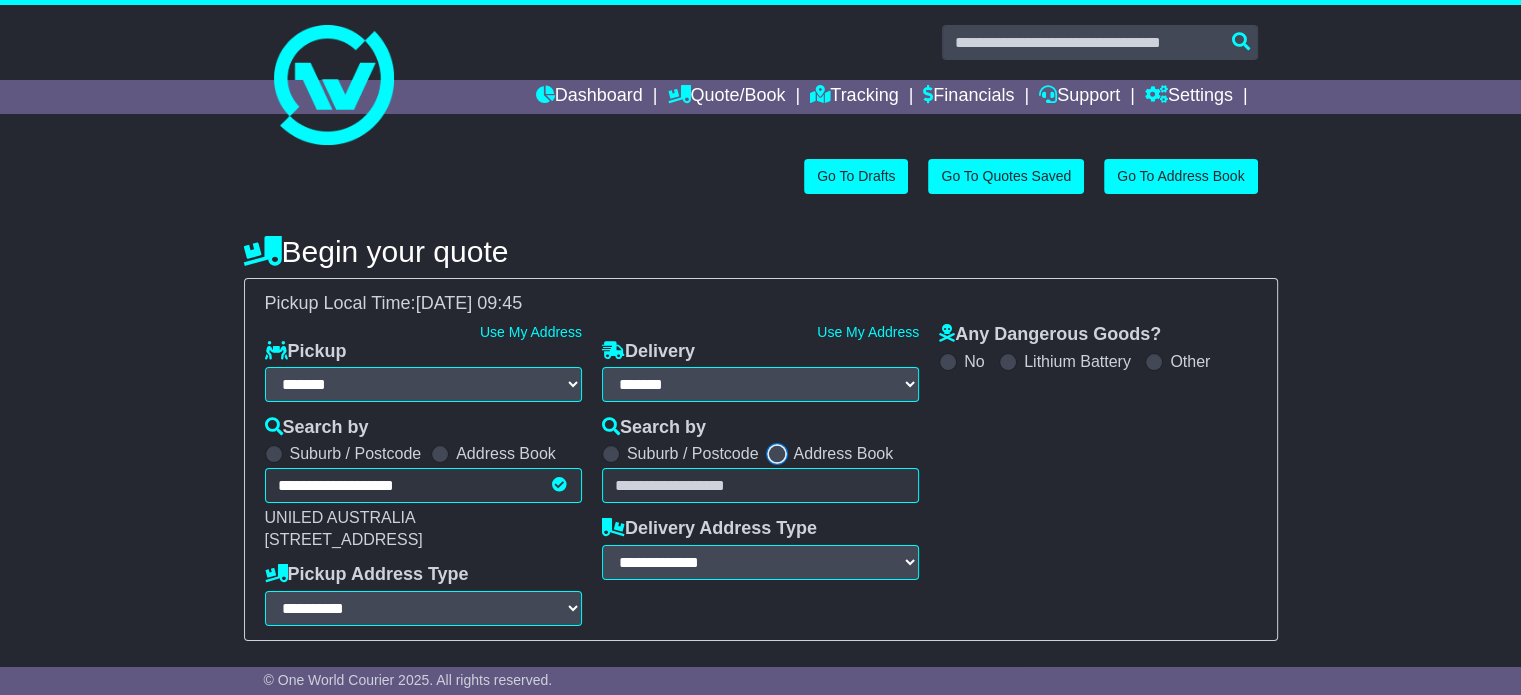 select 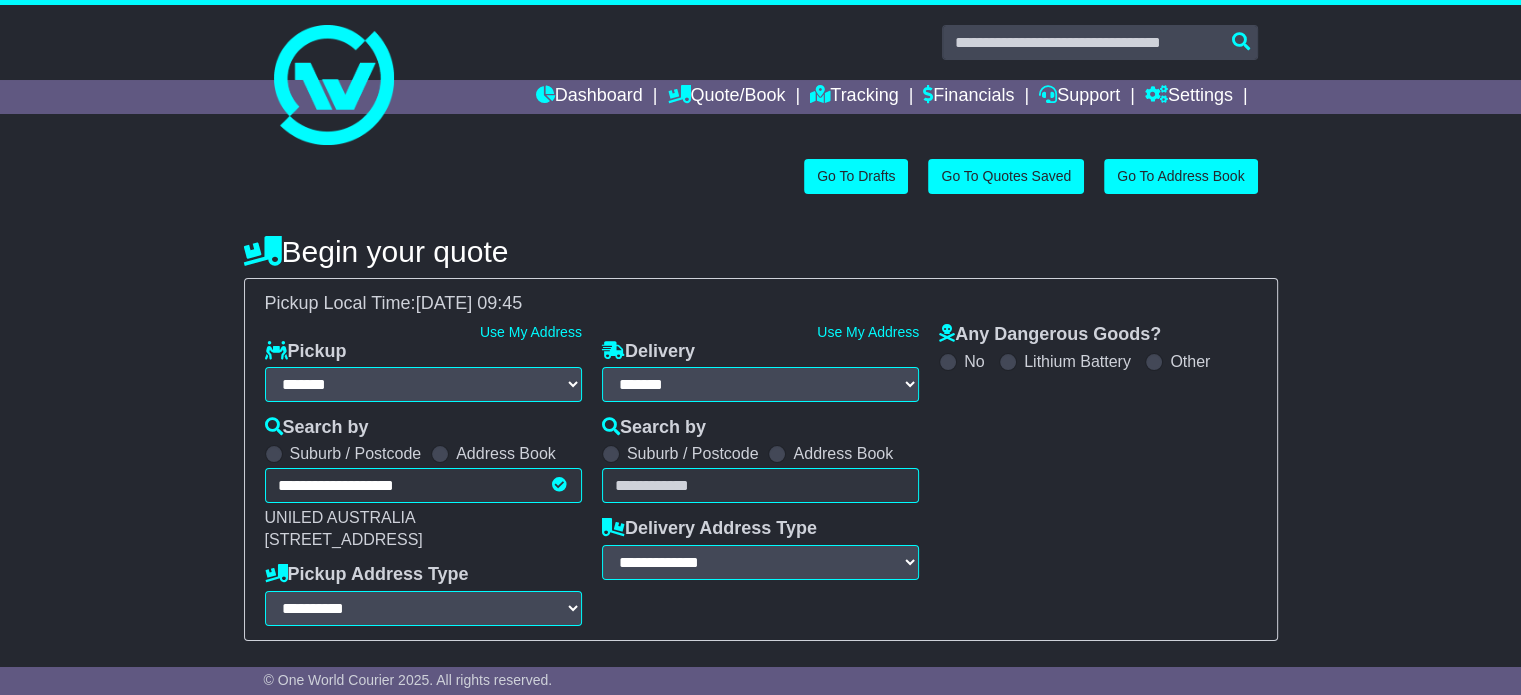 click on "Unknown City / Postcode Pair
×
You have entered     address.
Our database shows the postcode and suburb don't match. Please make sure location exists otherwise you might not receive all quotes available.
Maybe you meant to use some of the next:
Ok" at bounding box center [760, 485] 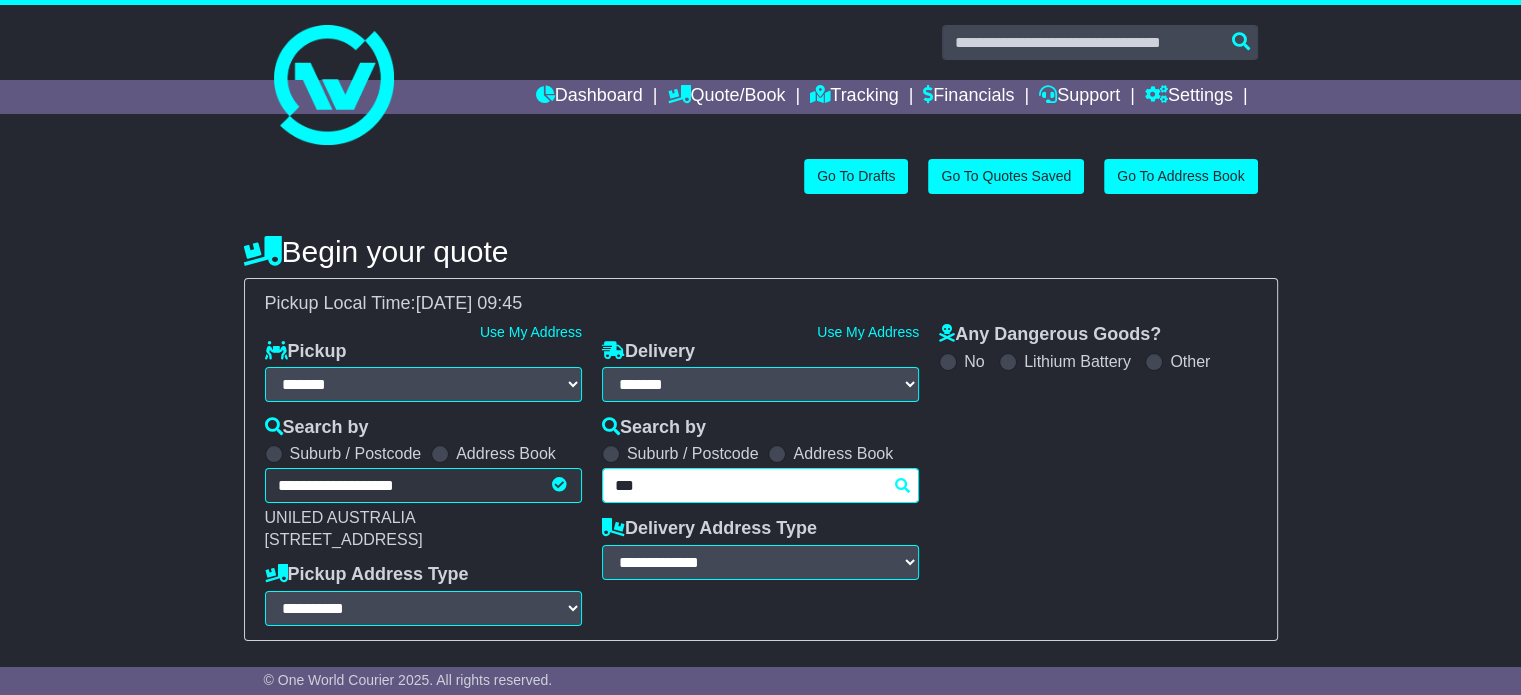 type on "****" 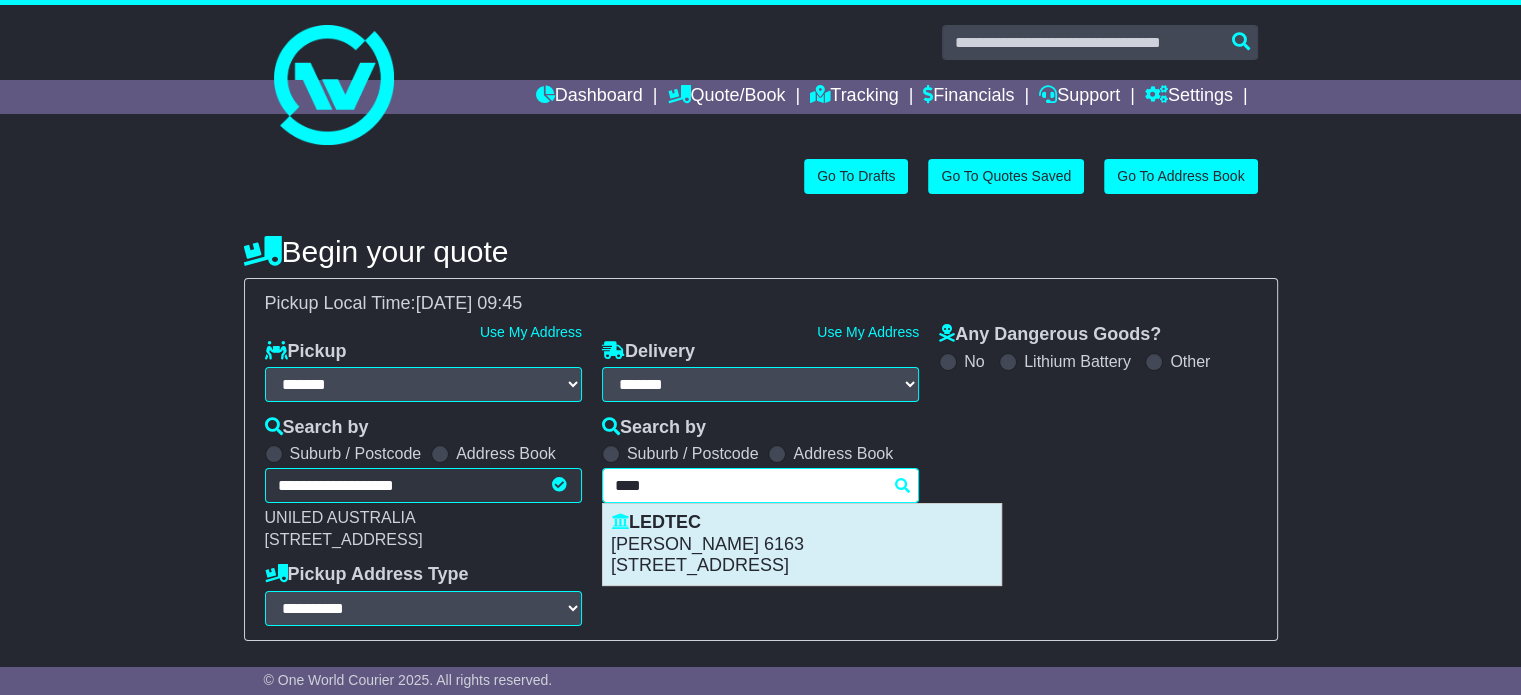 click on "O'CONNOR 6163" at bounding box center [802, 545] 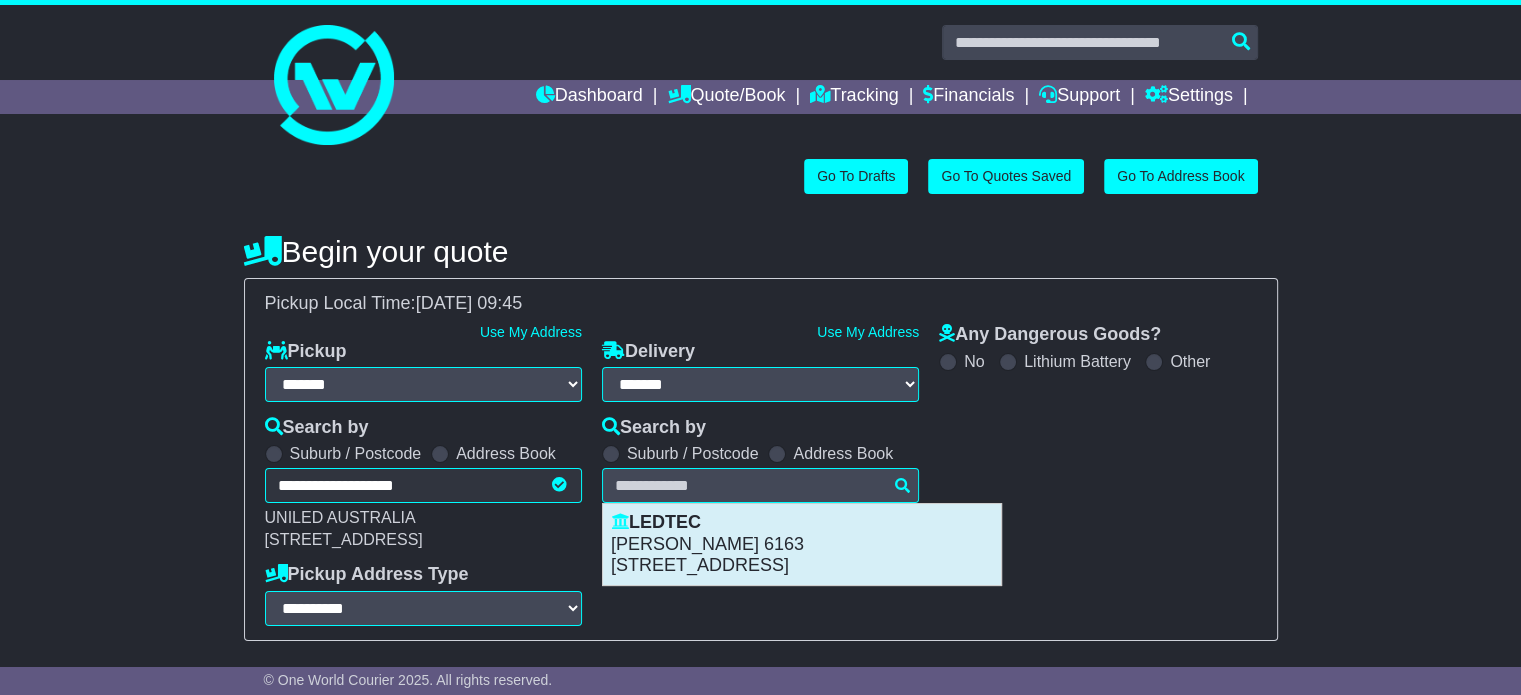 type on "**********" 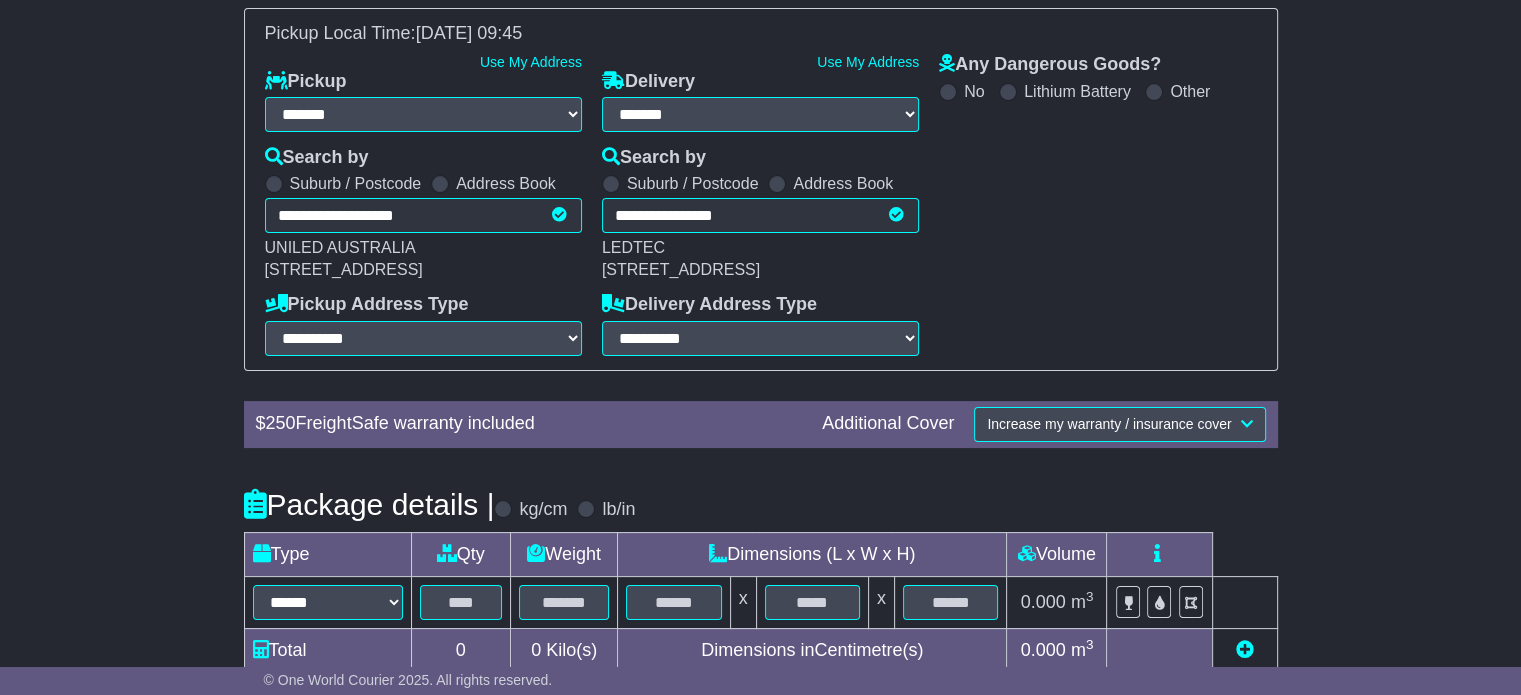 scroll, scrollTop: 360, scrollLeft: 0, axis: vertical 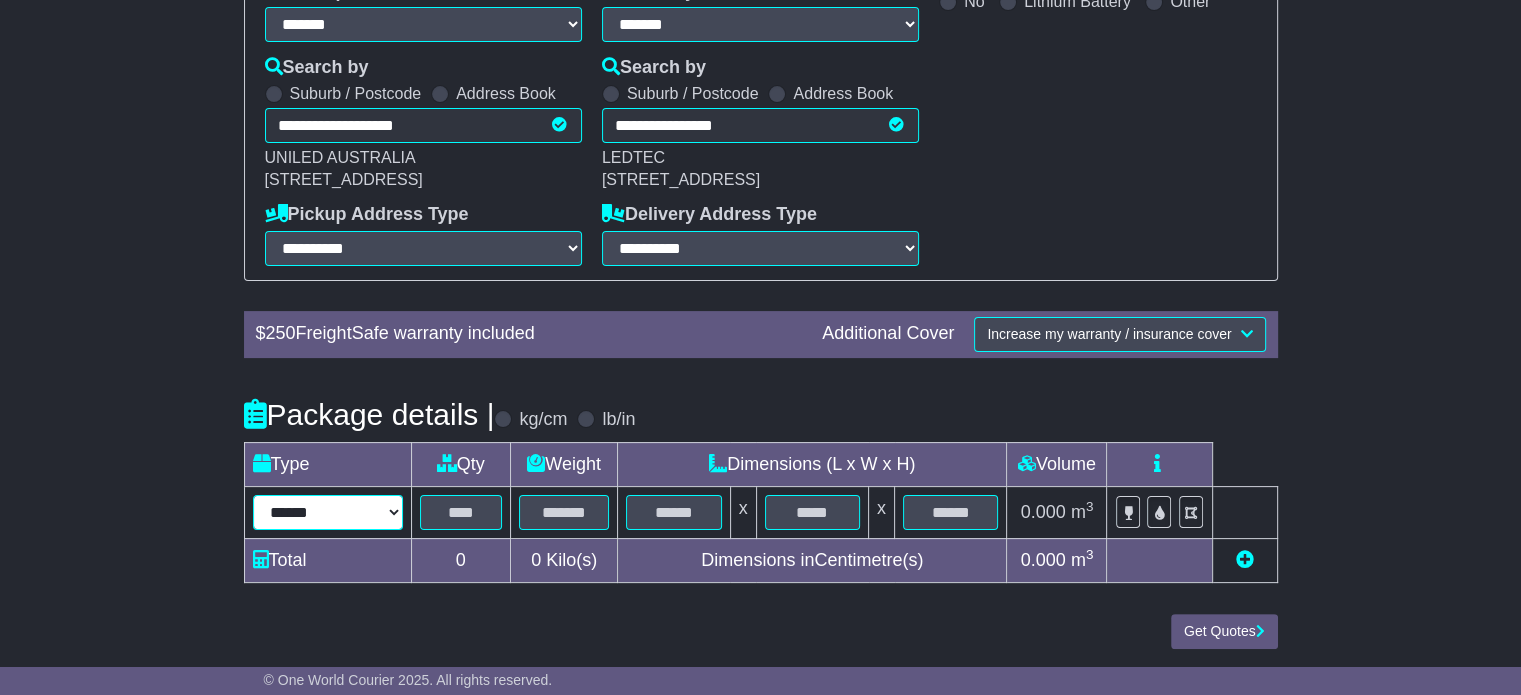 click on "****** ****** *** ******** ***** **** **** ****** *** *******" at bounding box center [328, 512] 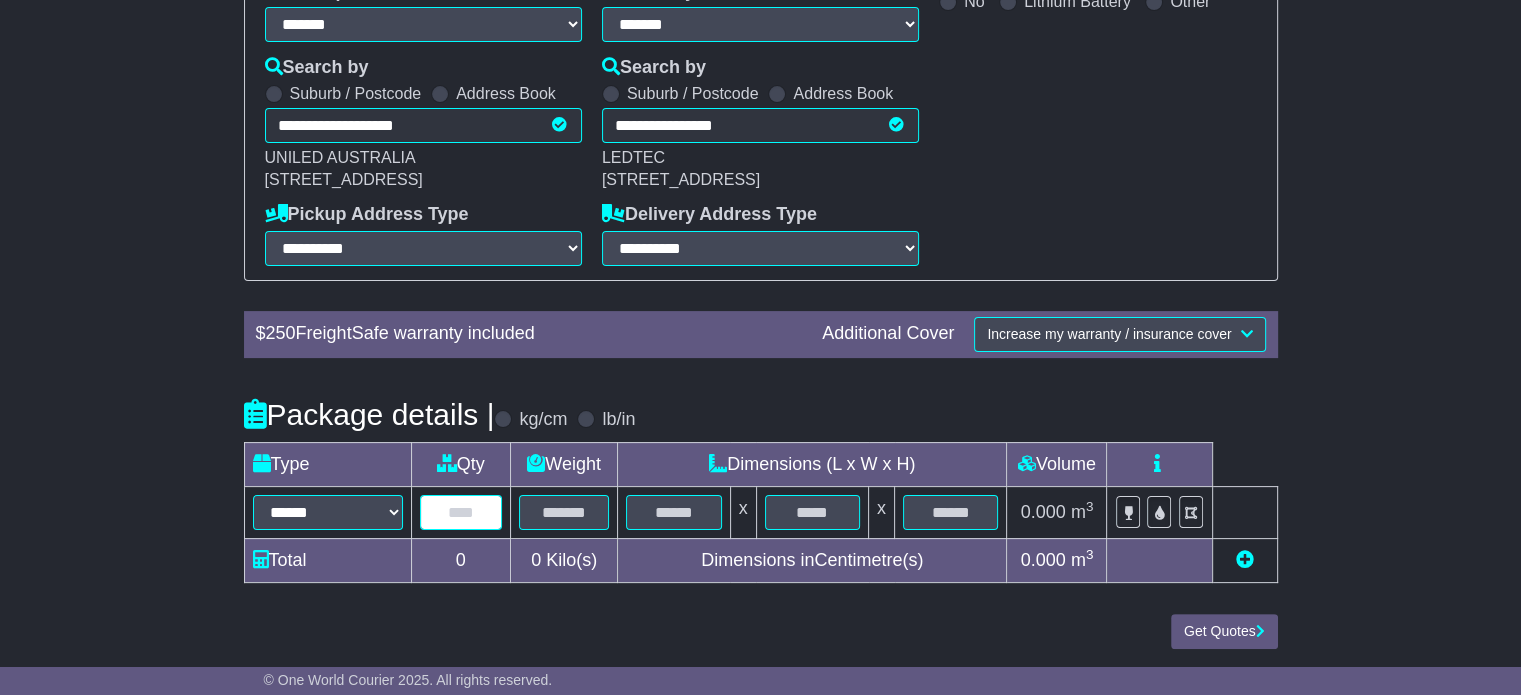 click at bounding box center (461, 512) 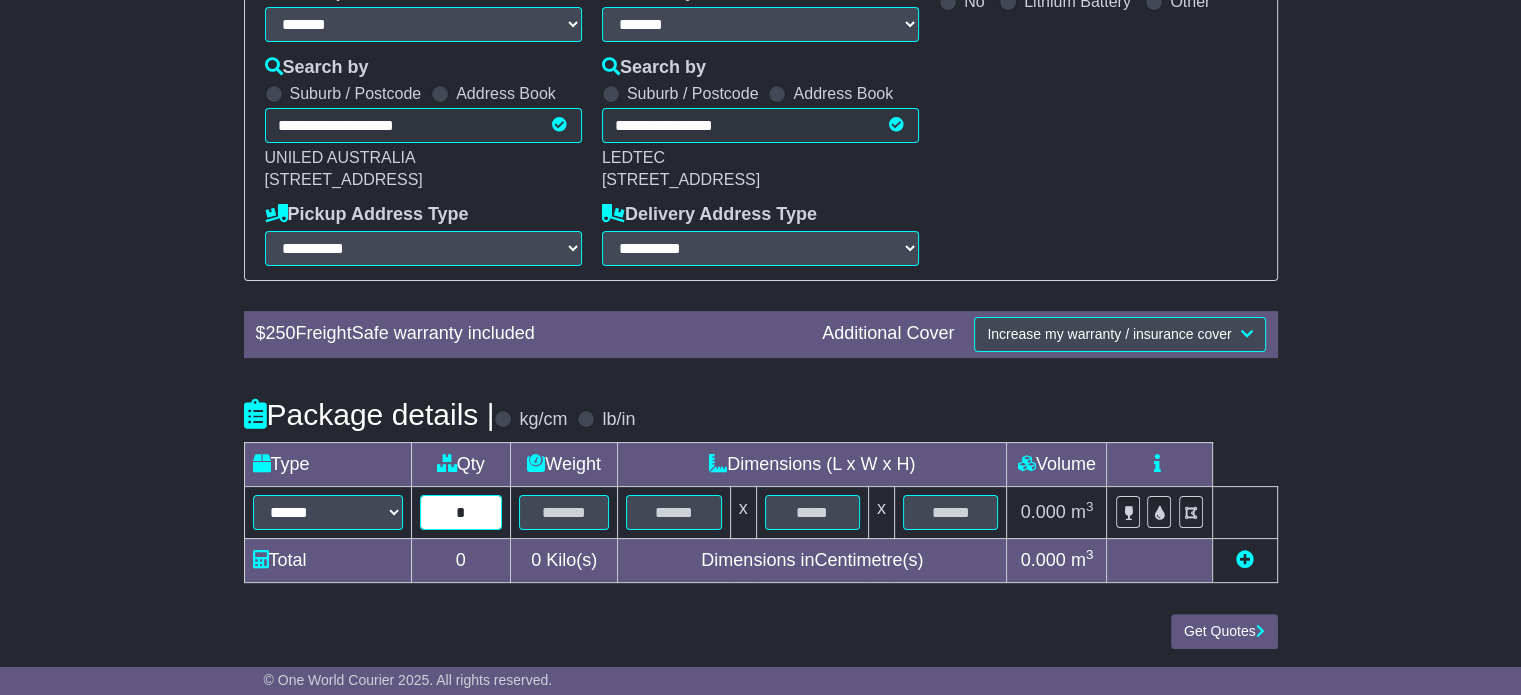 type on "*" 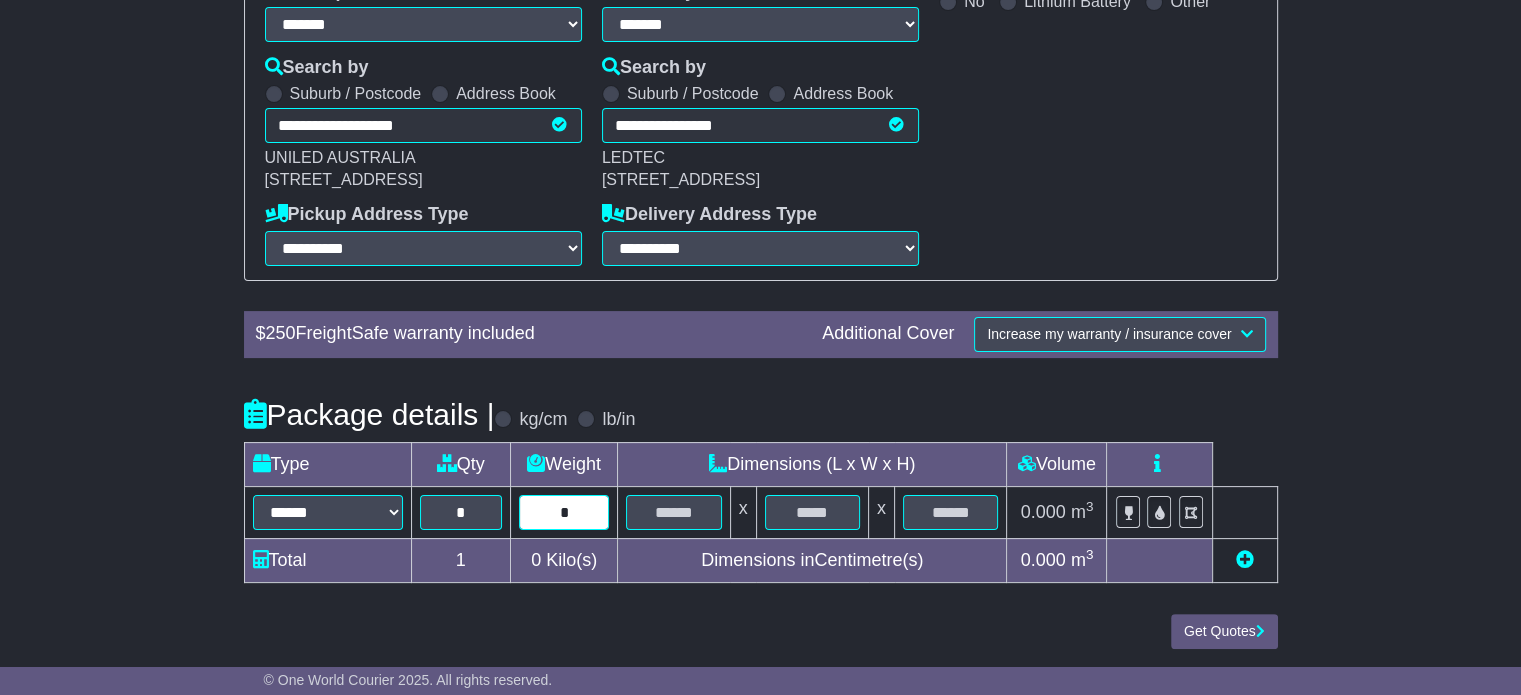 type on "*" 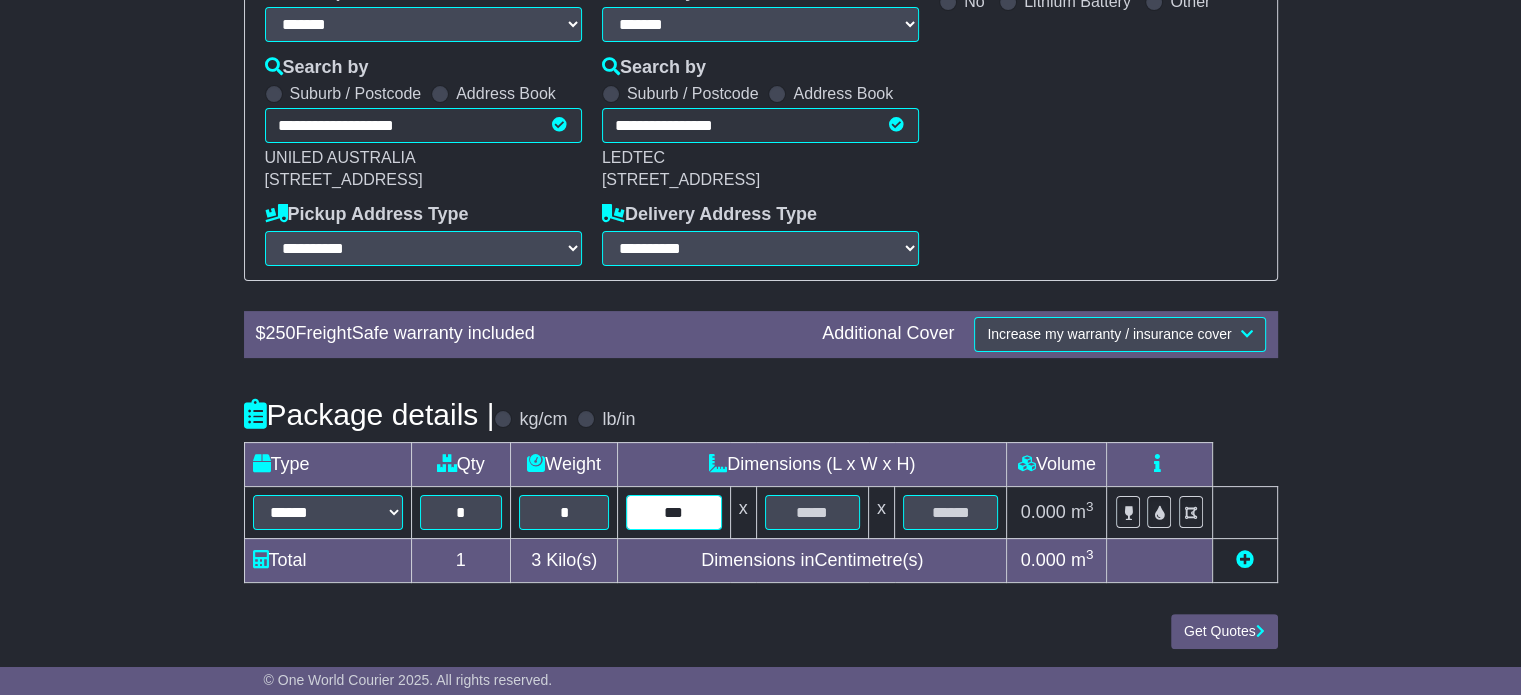 type on "***" 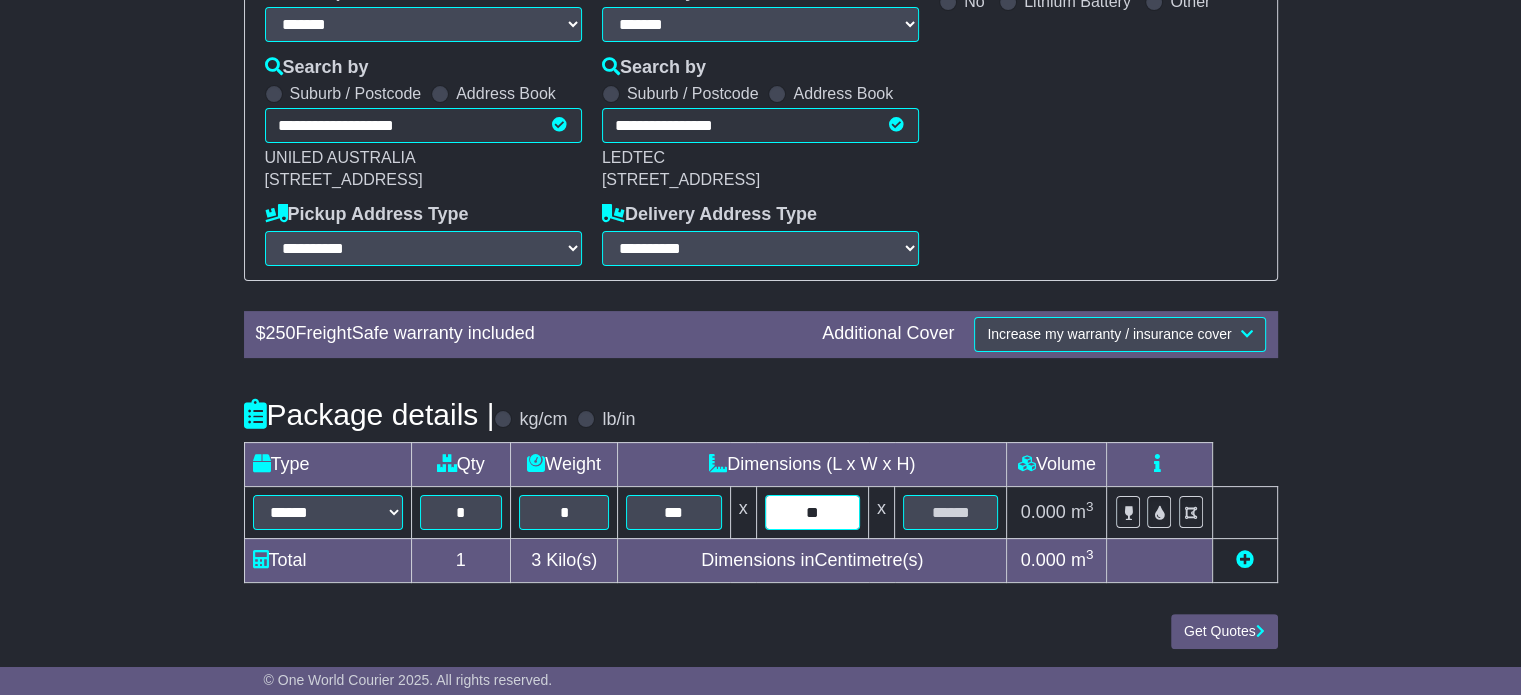 type on "**" 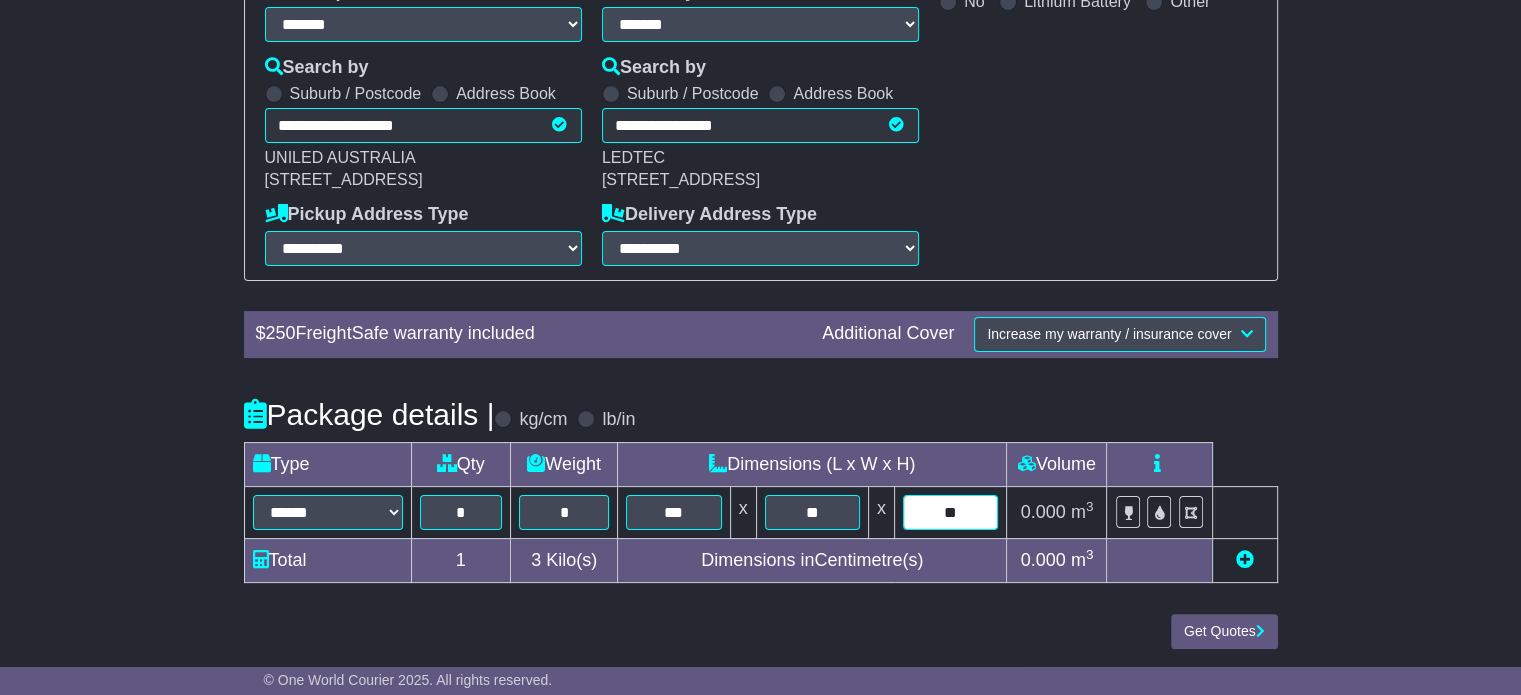 type on "*" 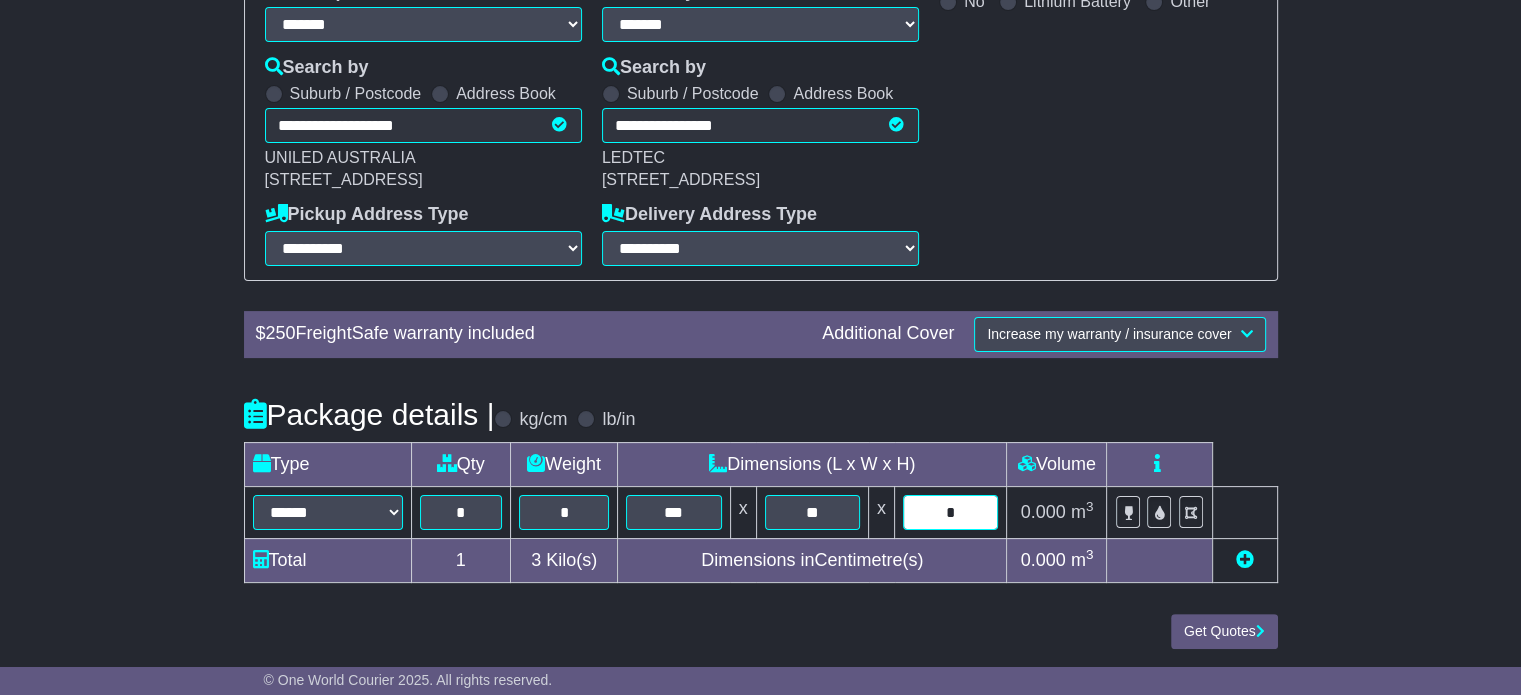type on "*" 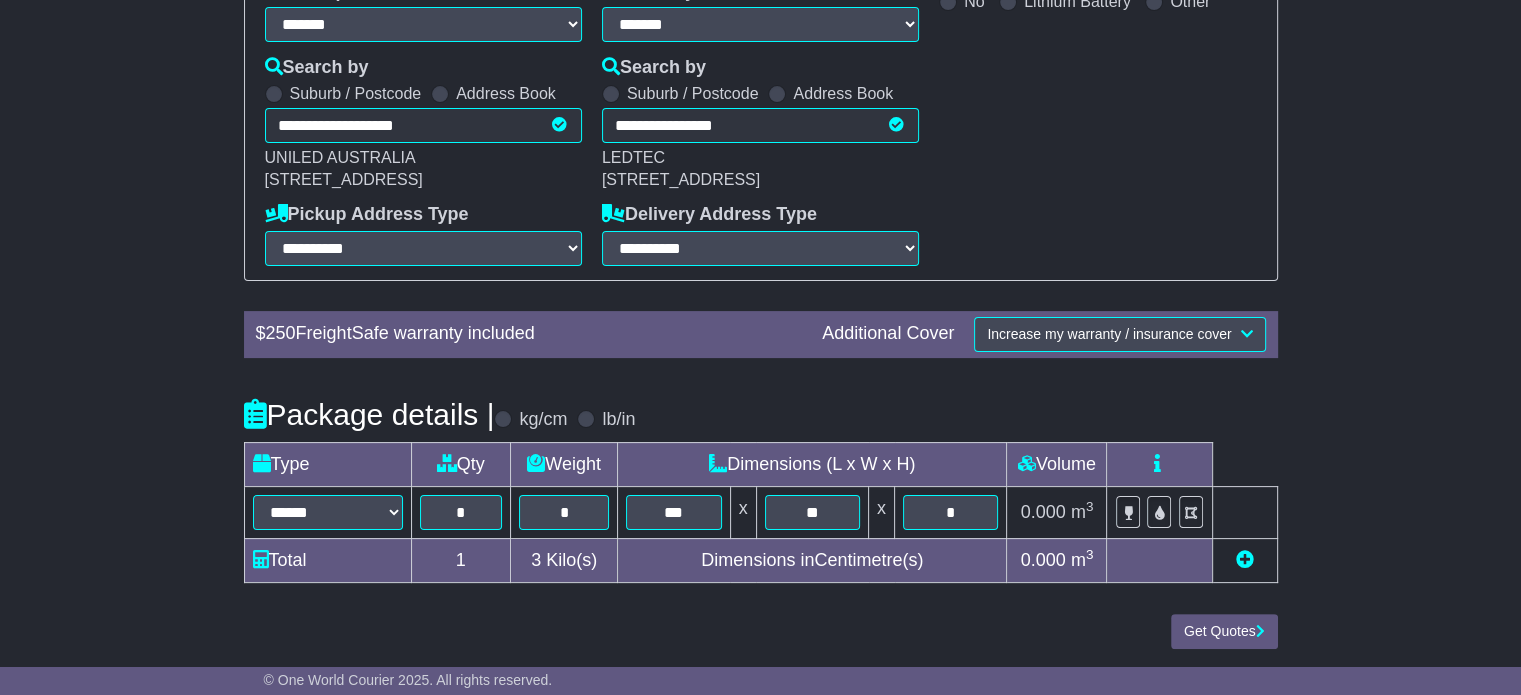 click at bounding box center (1245, 559) 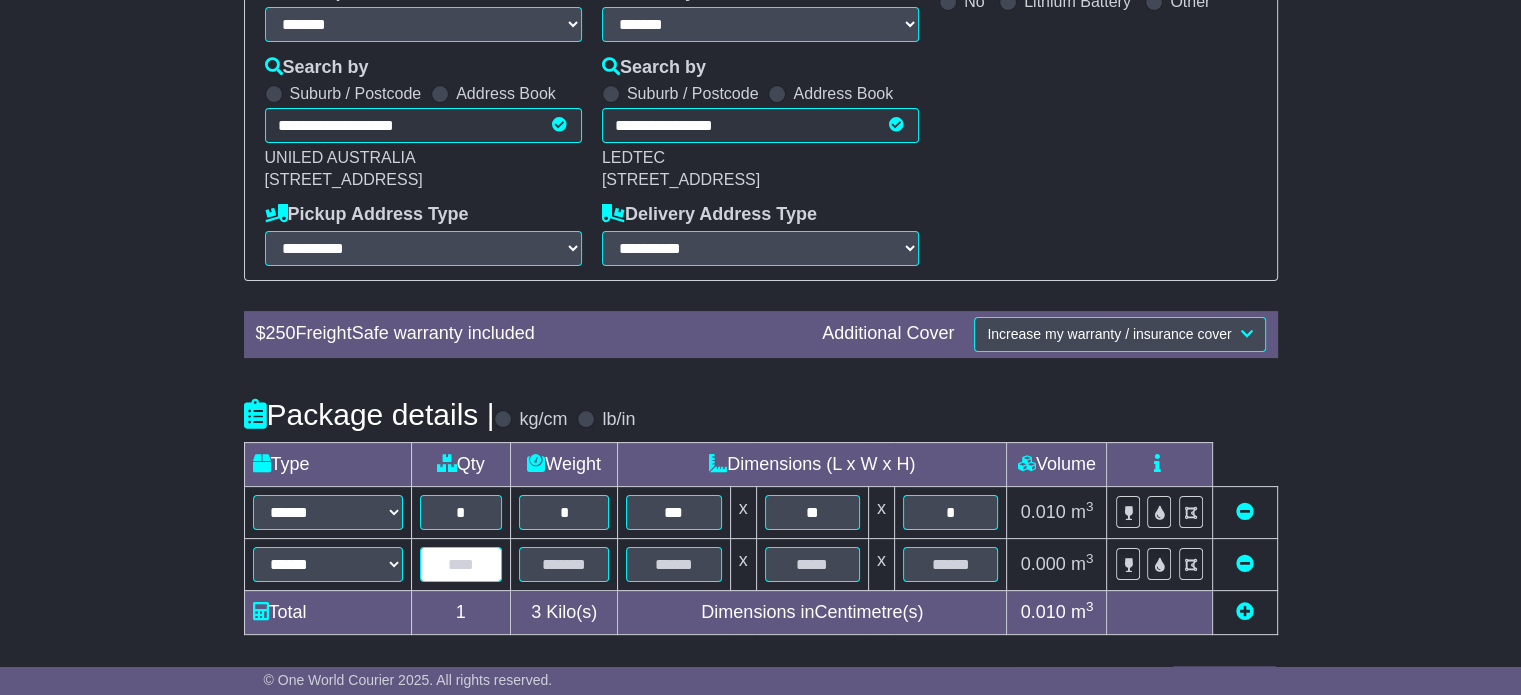 click at bounding box center [461, 564] 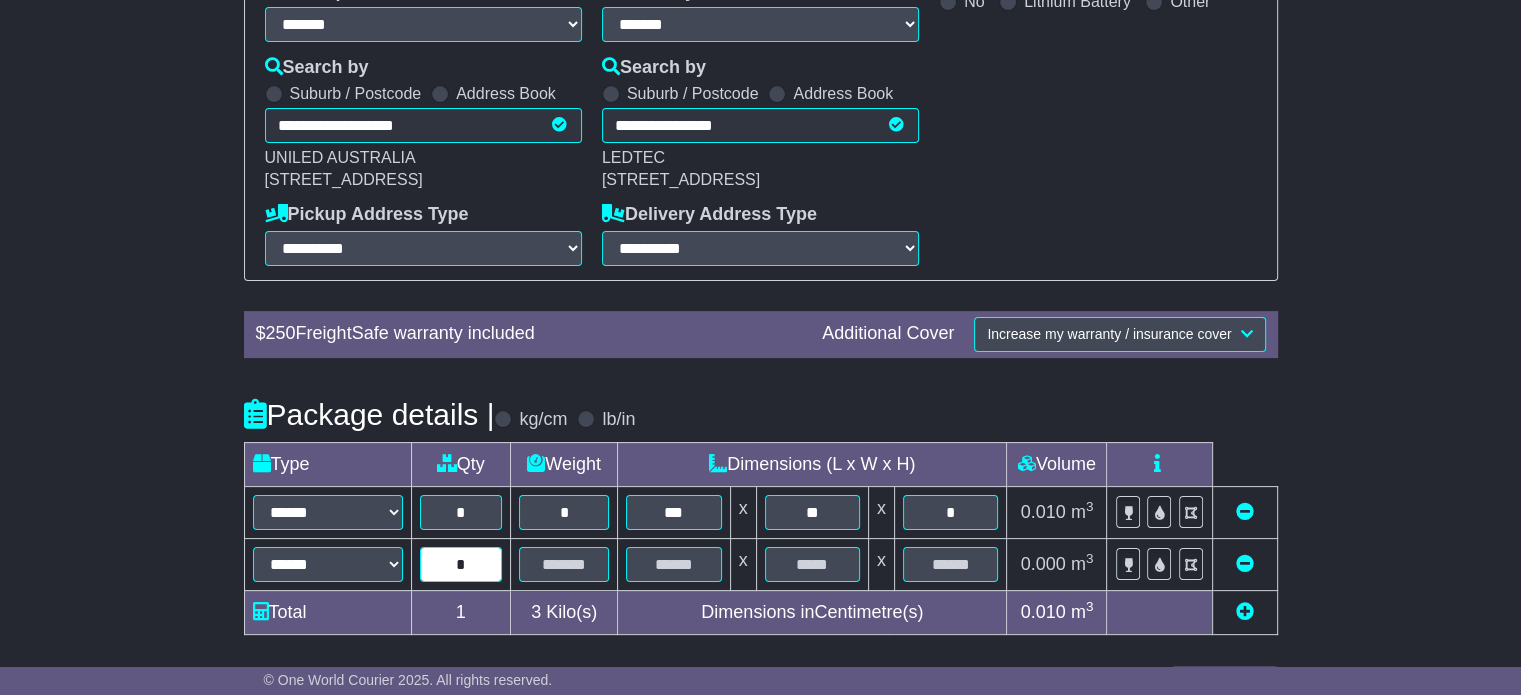 type on "*" 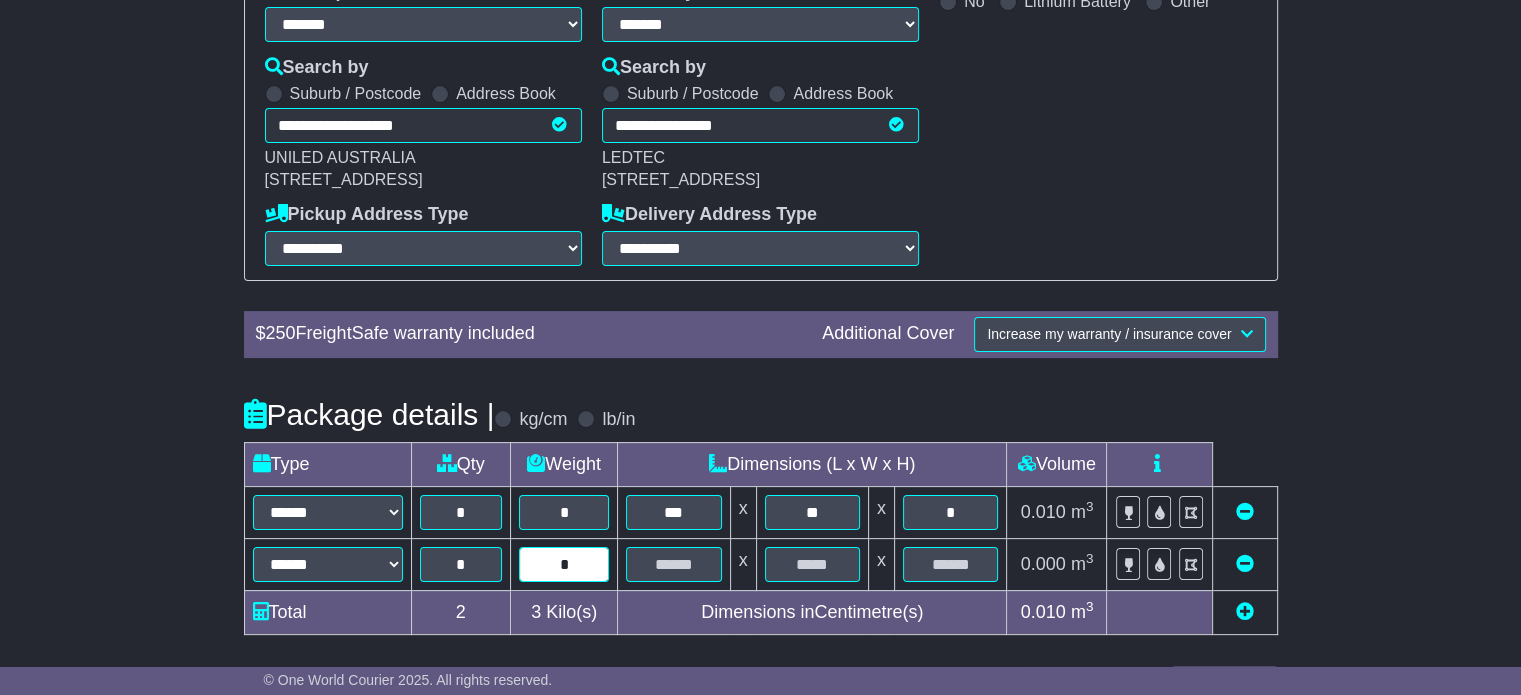 type on "*" 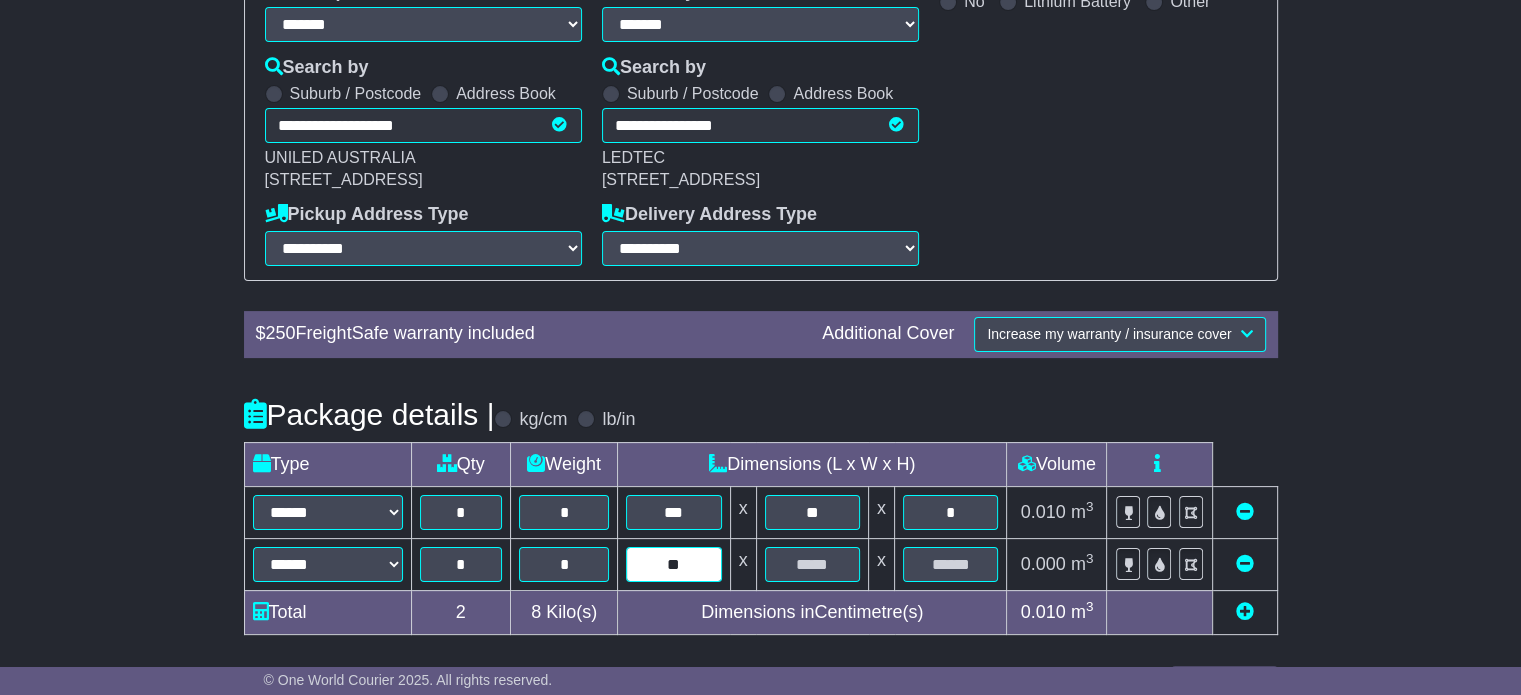 type on "**" 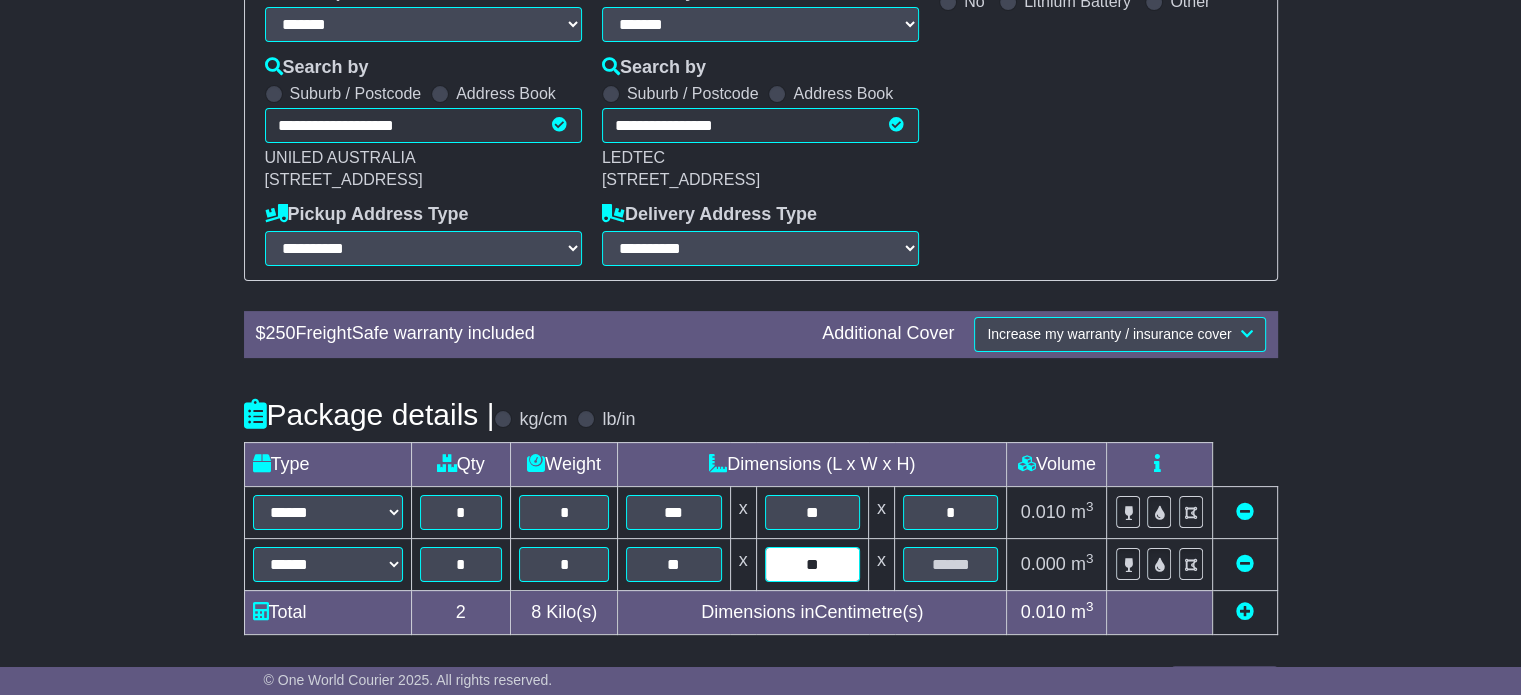 type on "**" 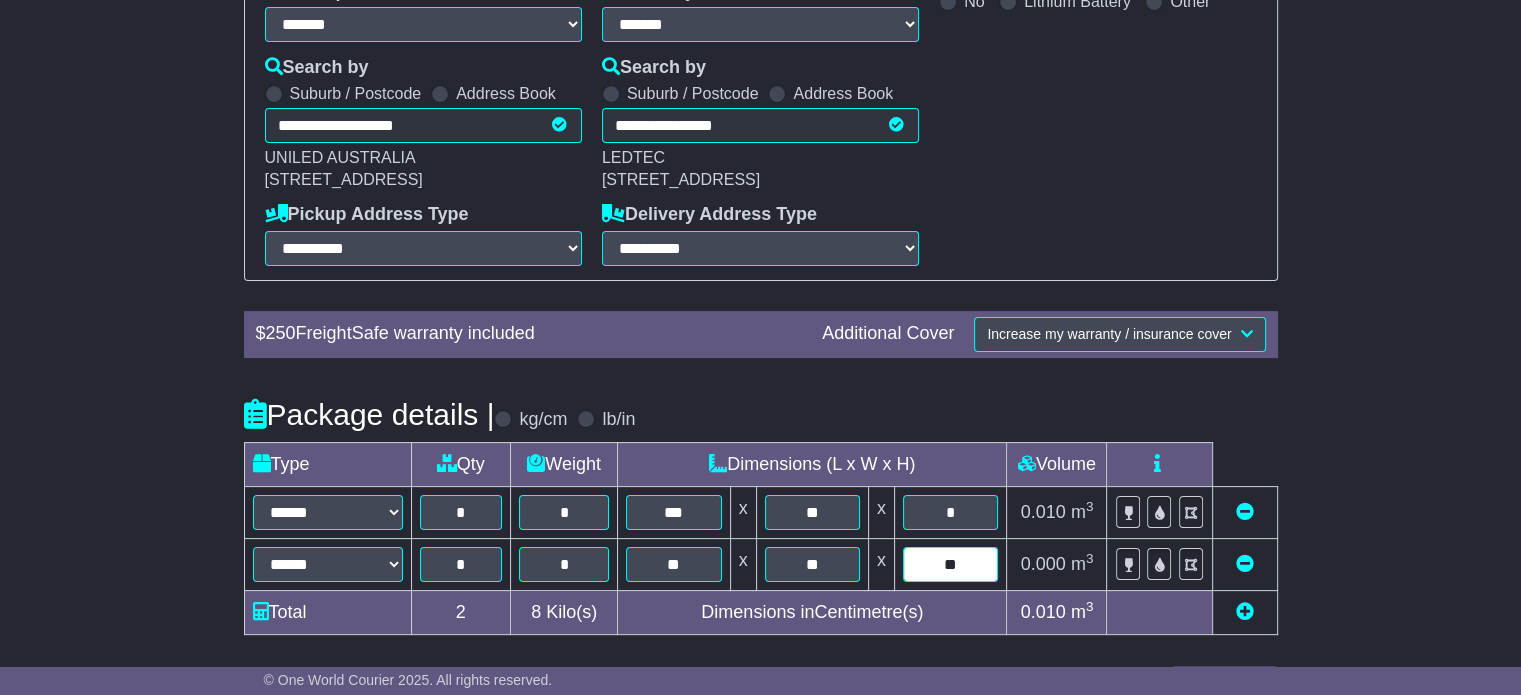 type on "**" 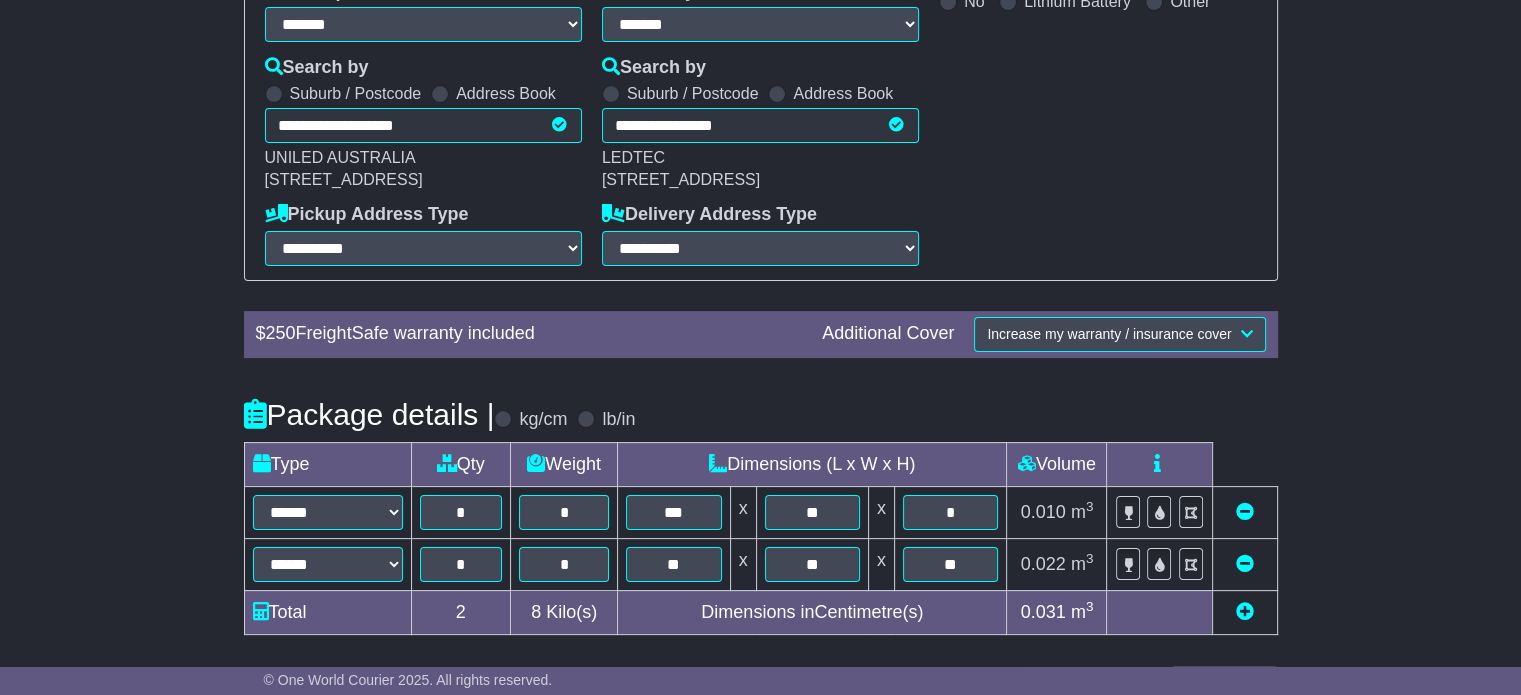 click at bounding box center (1245, 611) 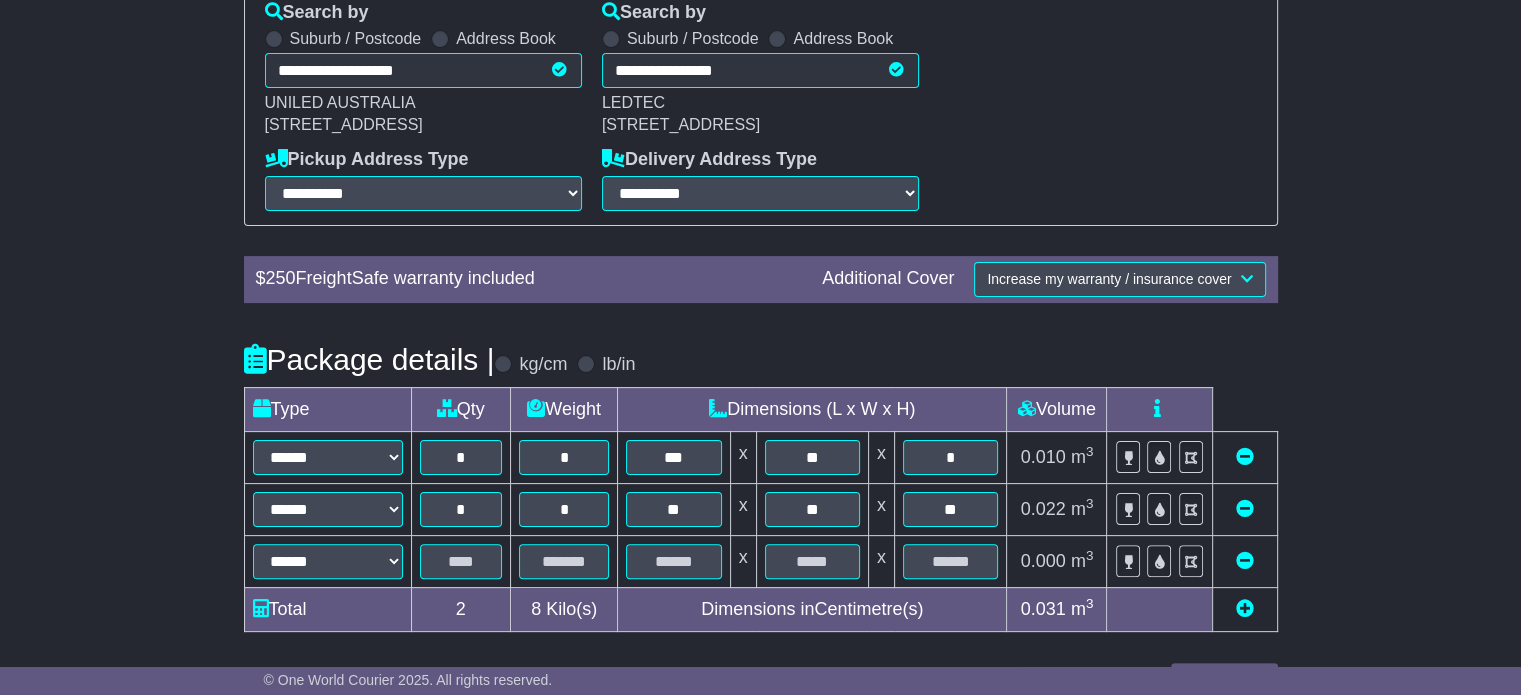 scroll, scrollTop: 464, scrollLeft: 0, axis: vertical 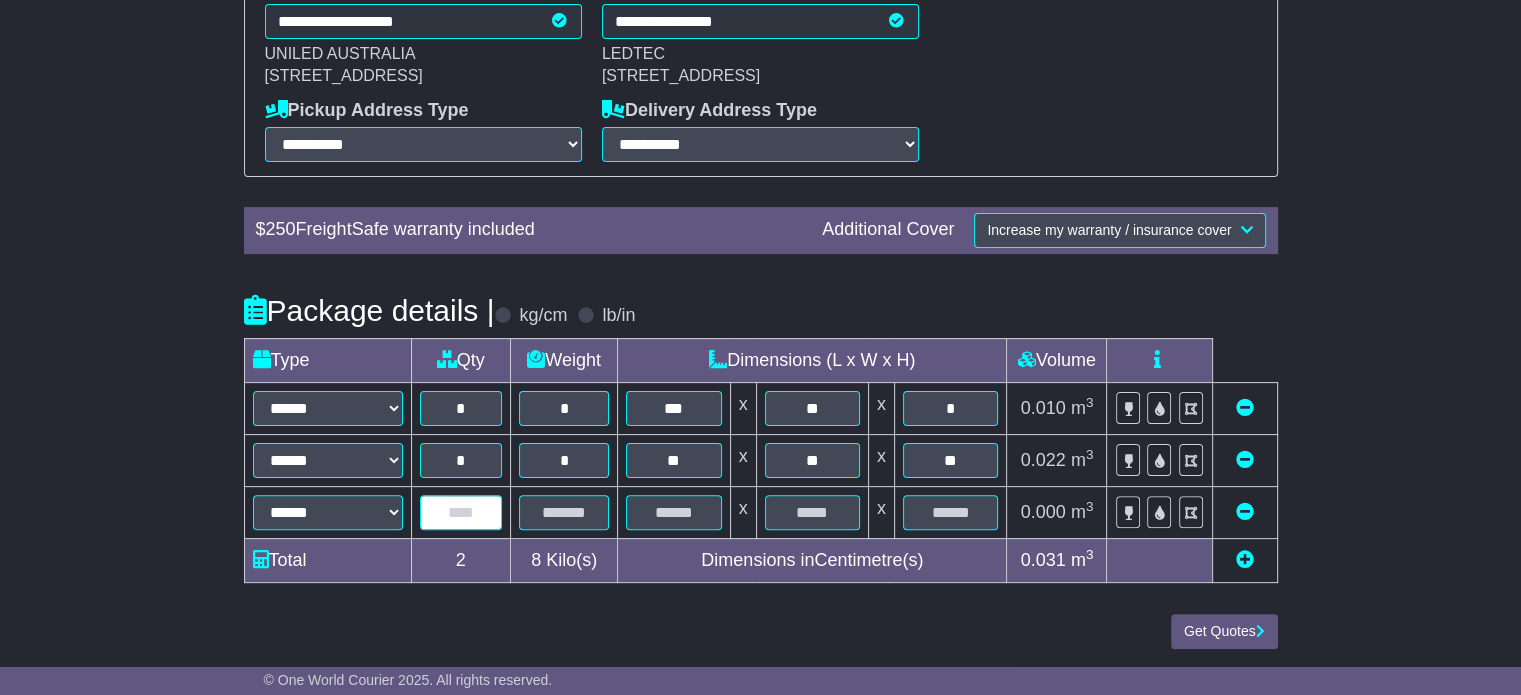 click at bounding box center (461, 512) 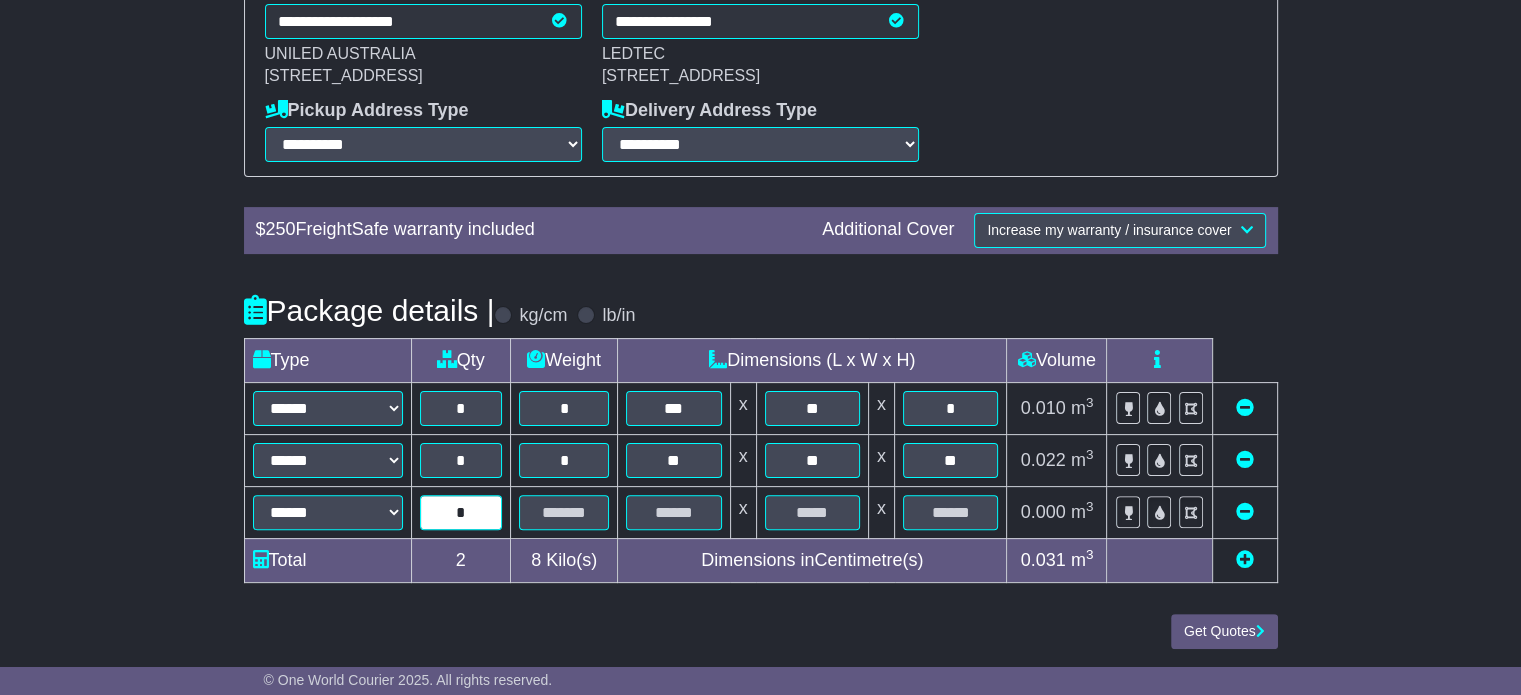 type on "*" 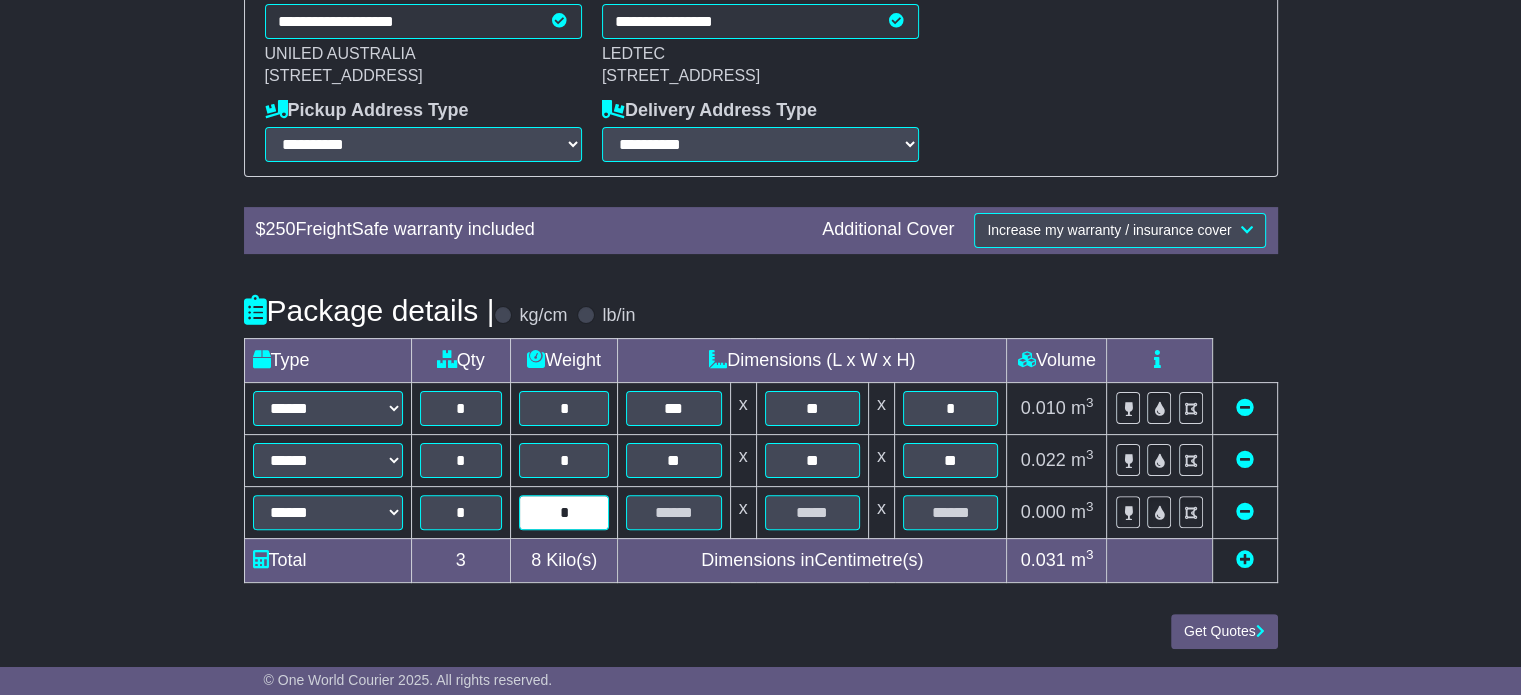 type on "*" 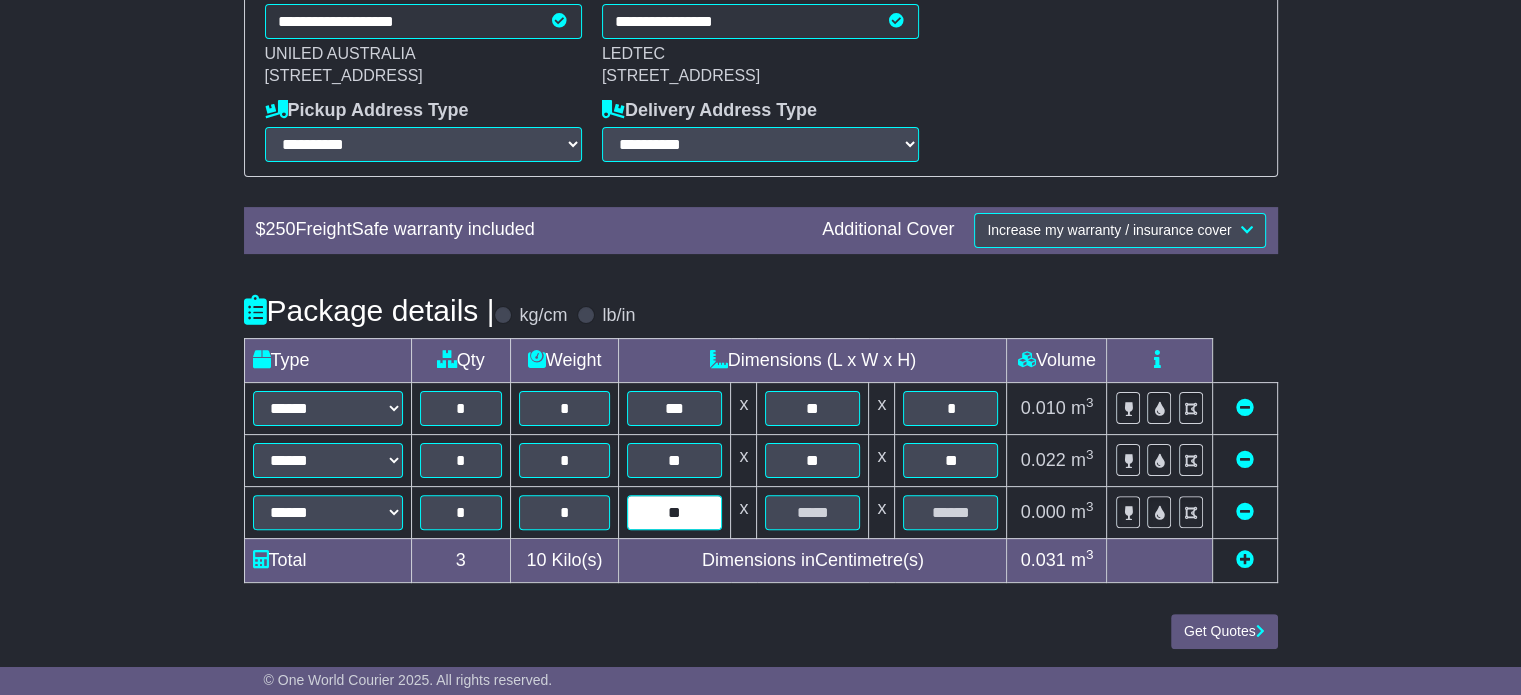 type on "**" 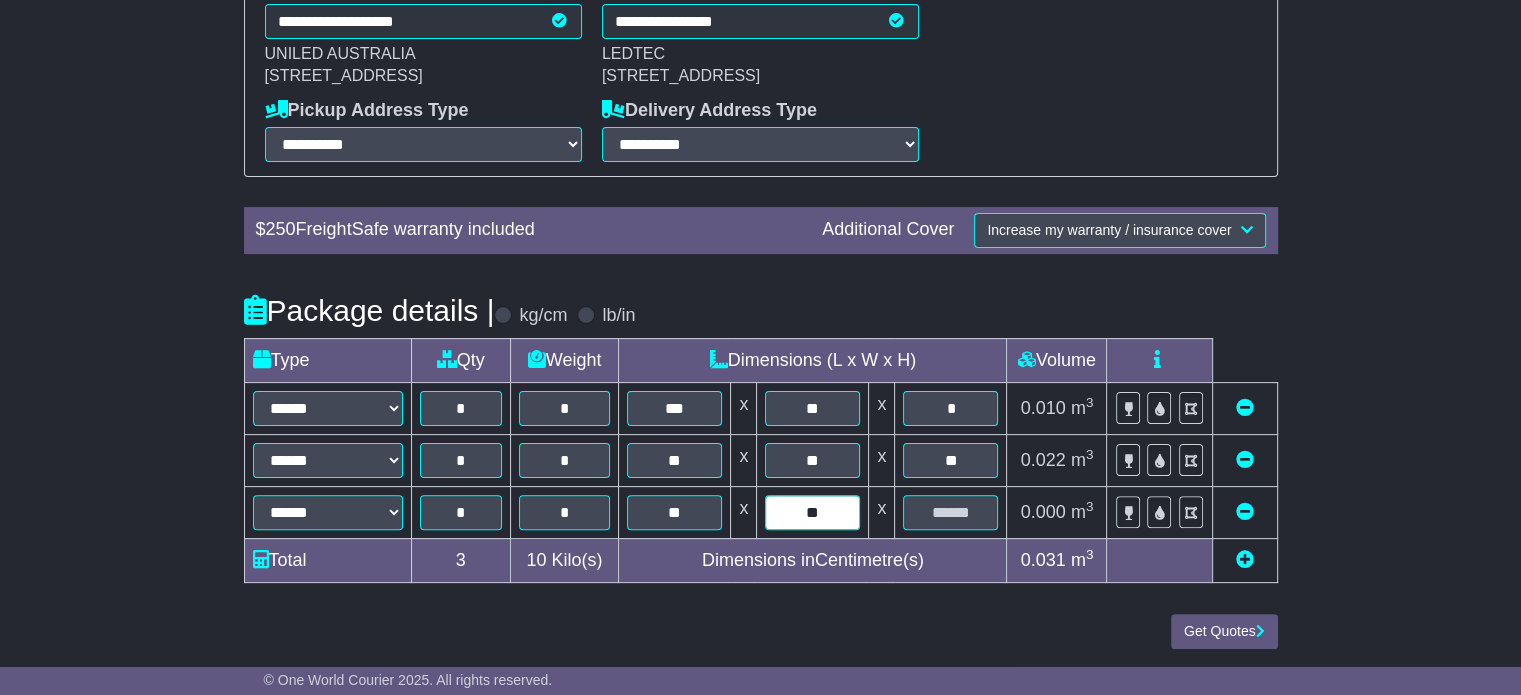 type on "**" 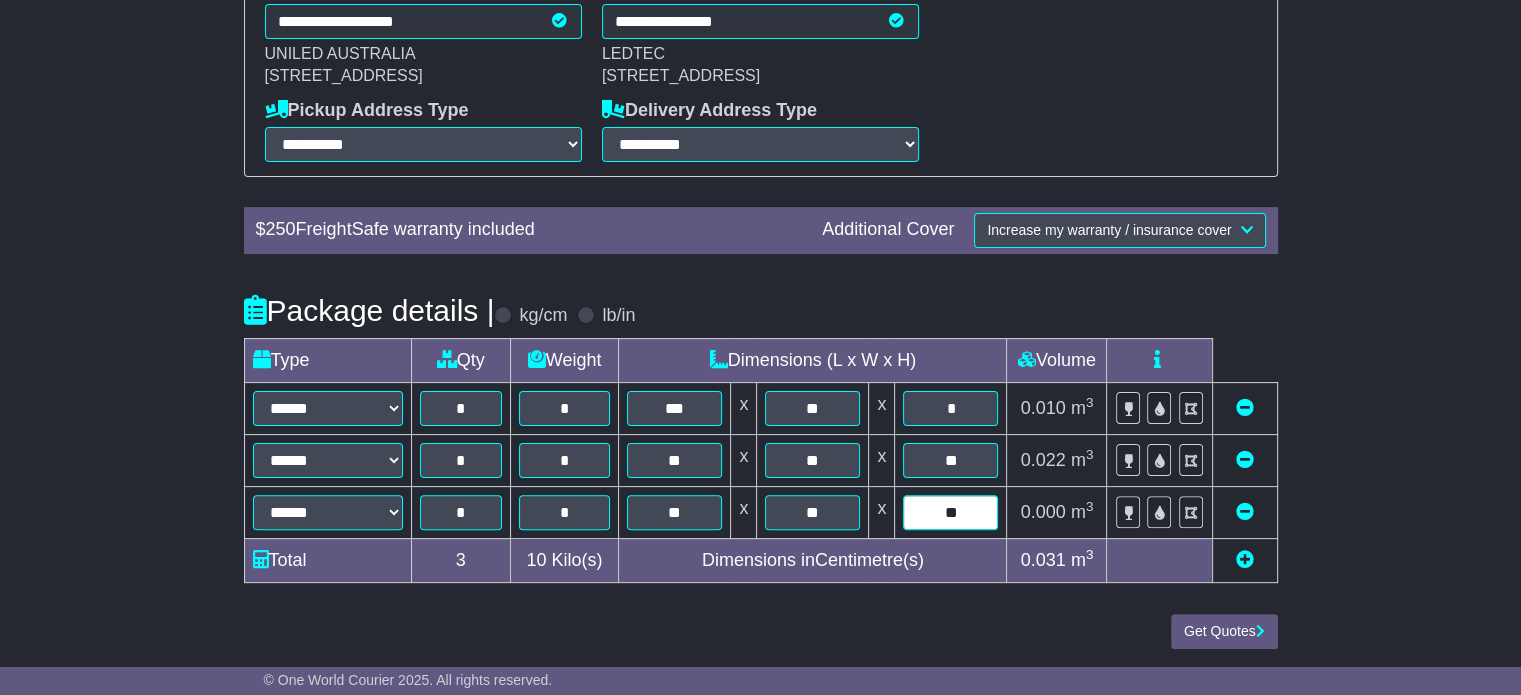 type on "**" 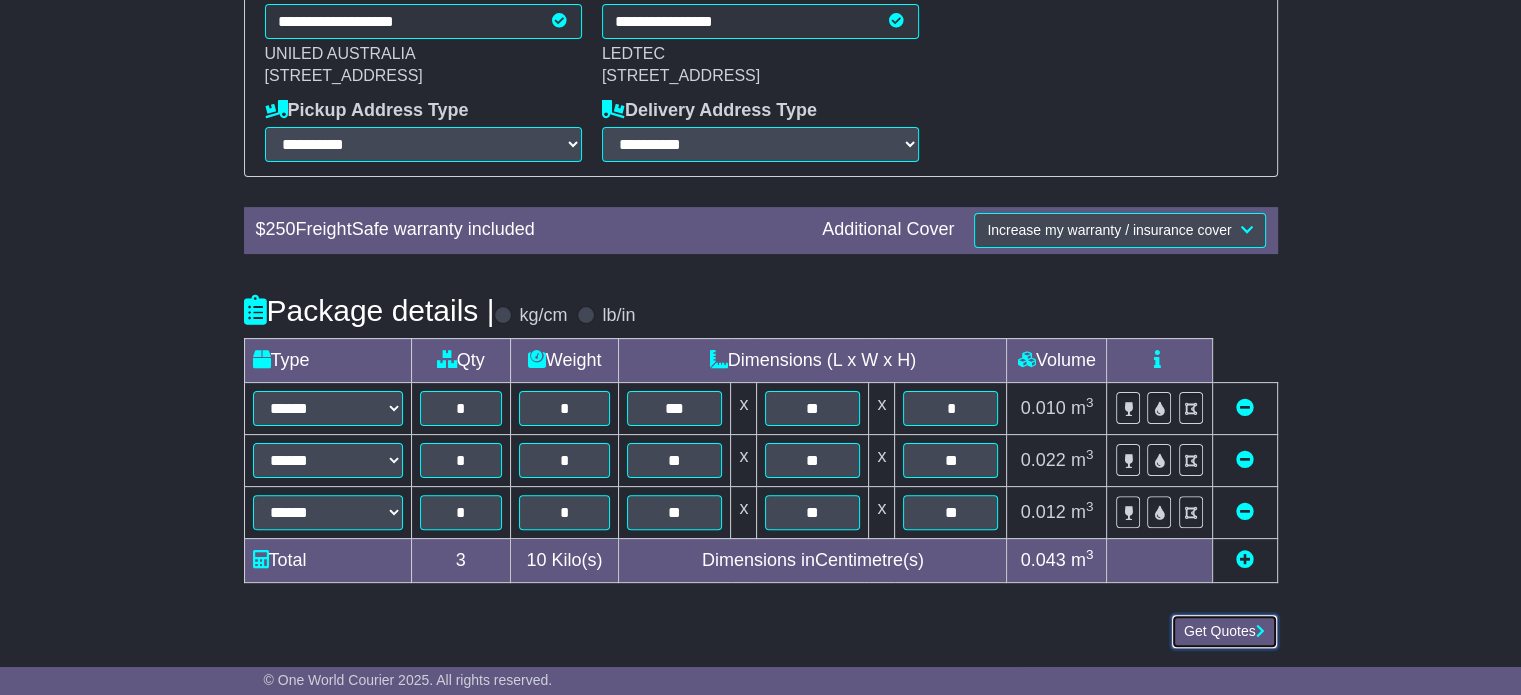 click on "Get Quotes" at bounding box center [1224, 631] 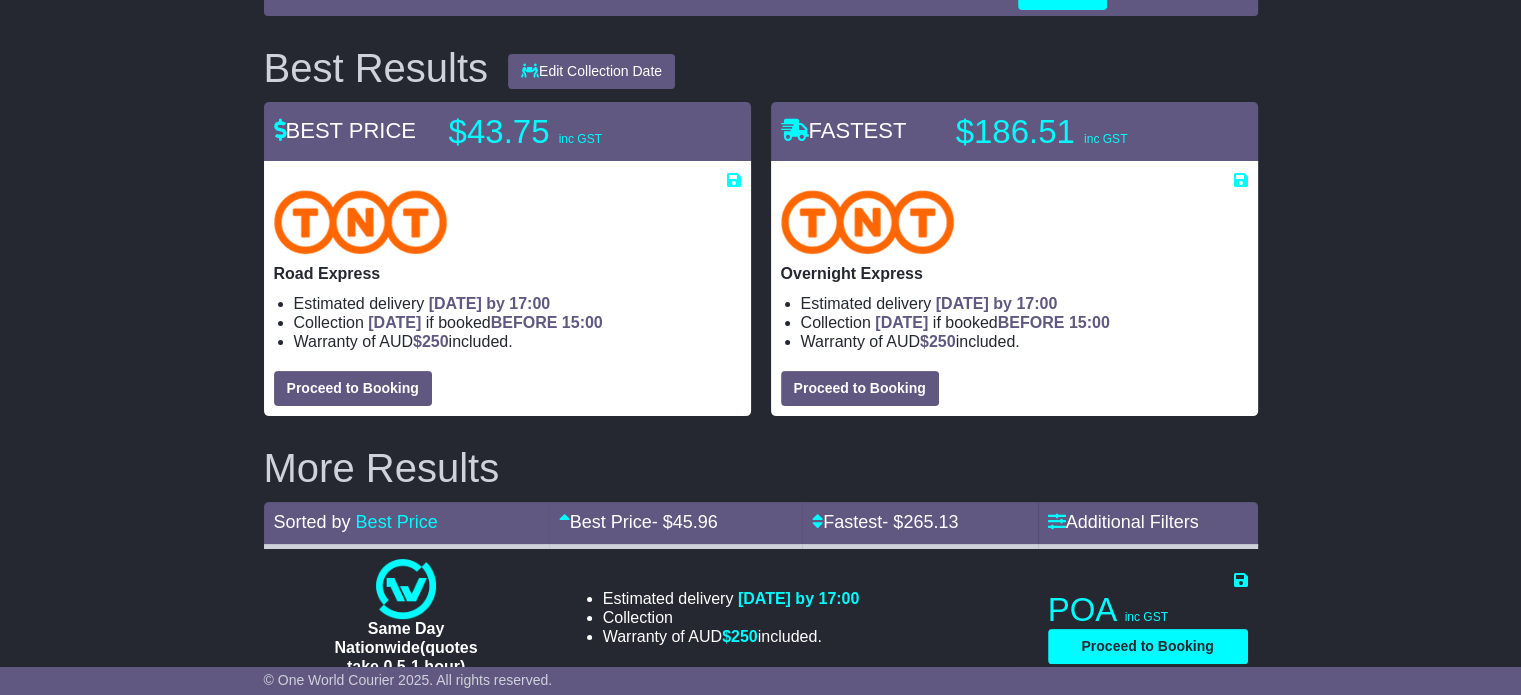 scroll, scrollTop: 57, scrollLeft: 0, axis: vertical 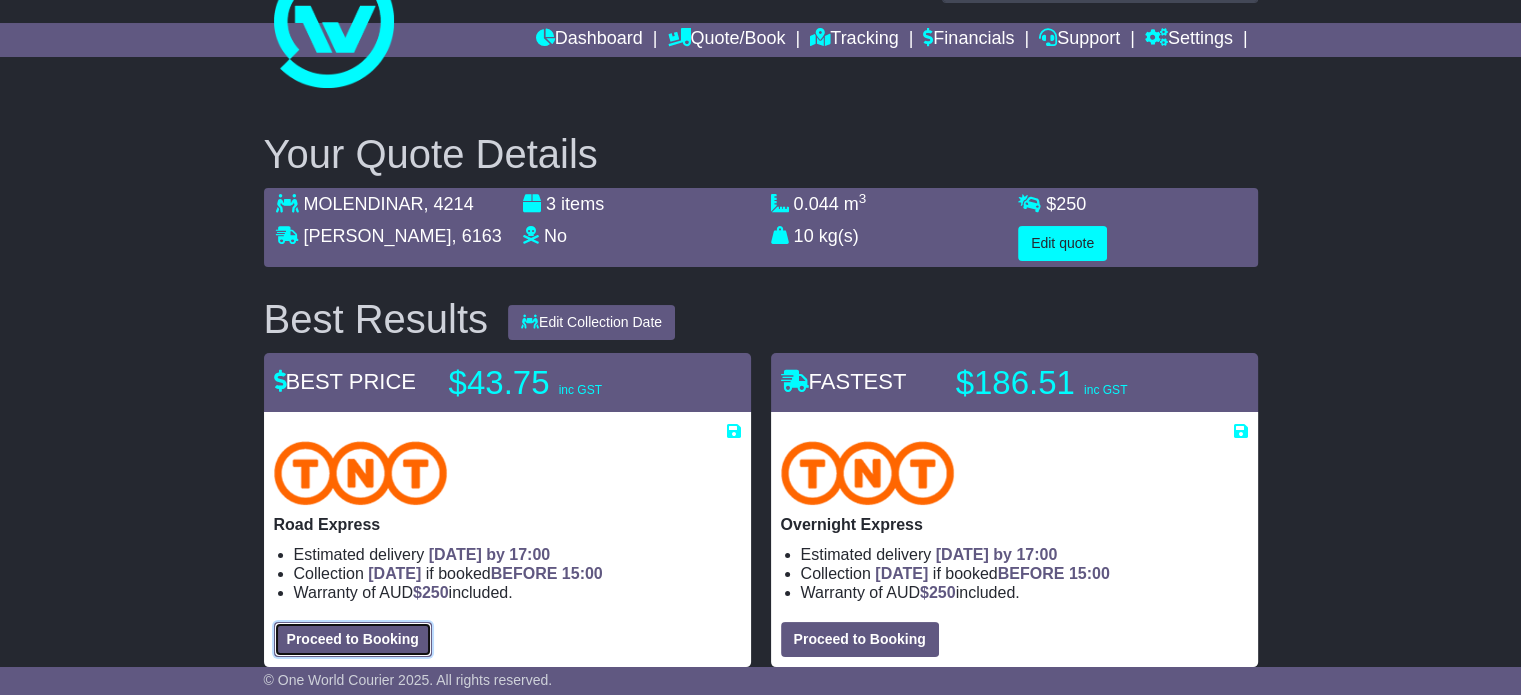 click on "Proceed to Booking" at bounding box center [353, 639] 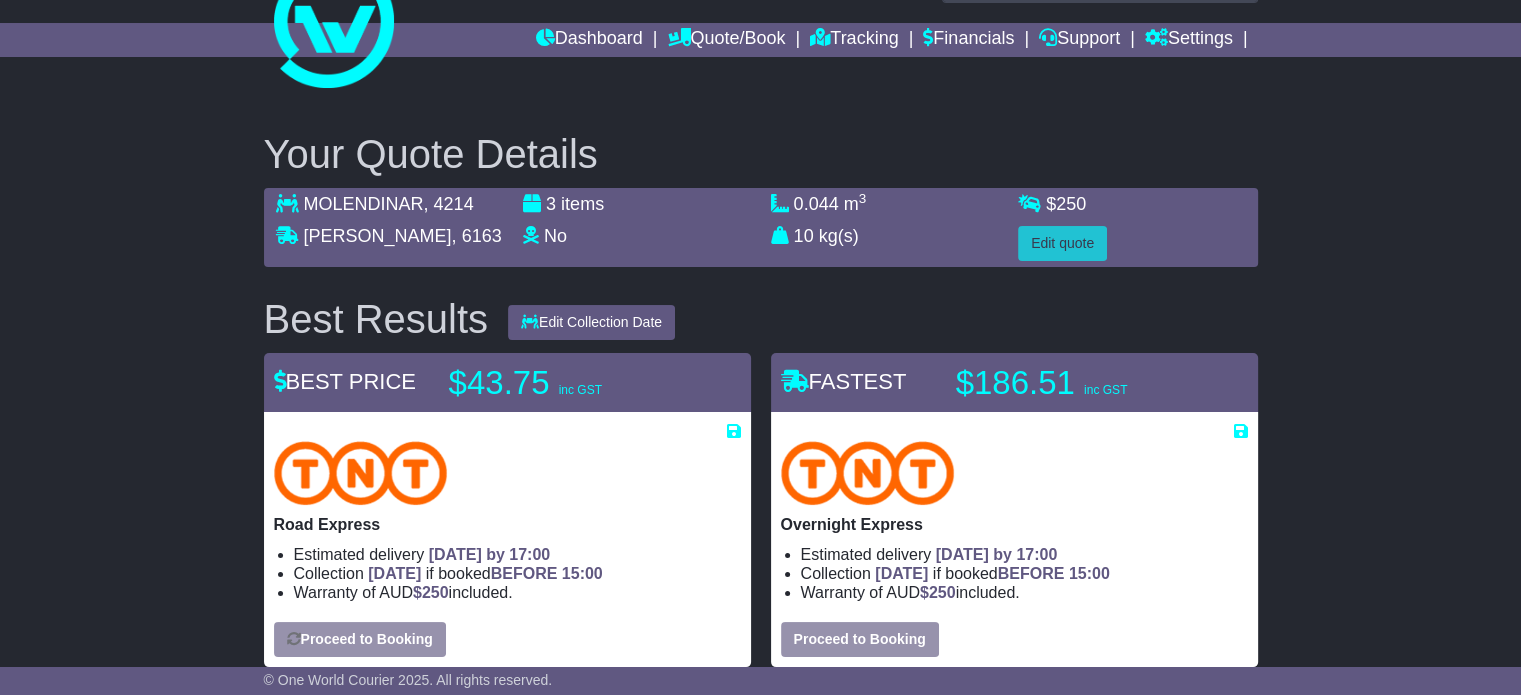 select on "****" 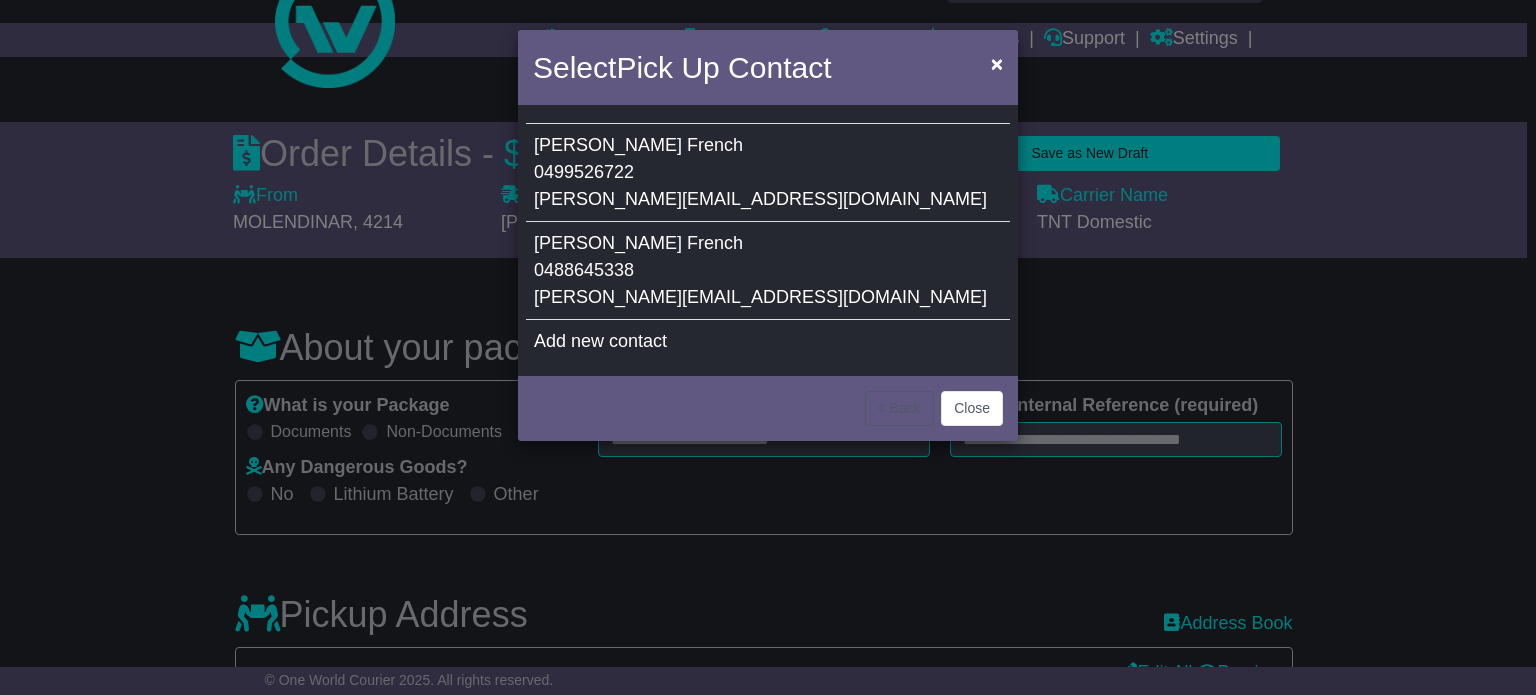 click on "Justin   French
0488645338
JUSTIN@UNILEDAUSTRALIA.COM.AU" at bounding box center [768, 271] 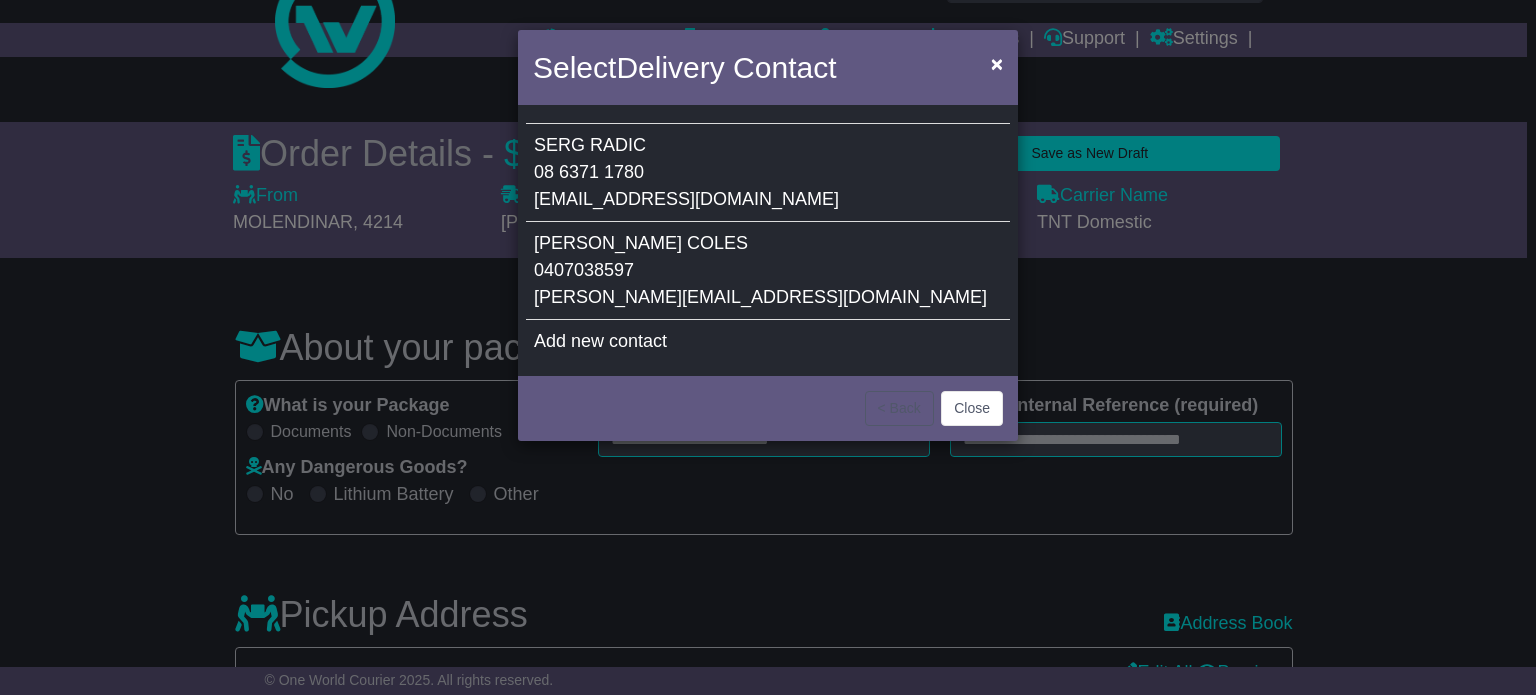 click on "NEAL   COLES
0407038597
neal@ledtec.com.au" at bounding box center [768, 271] 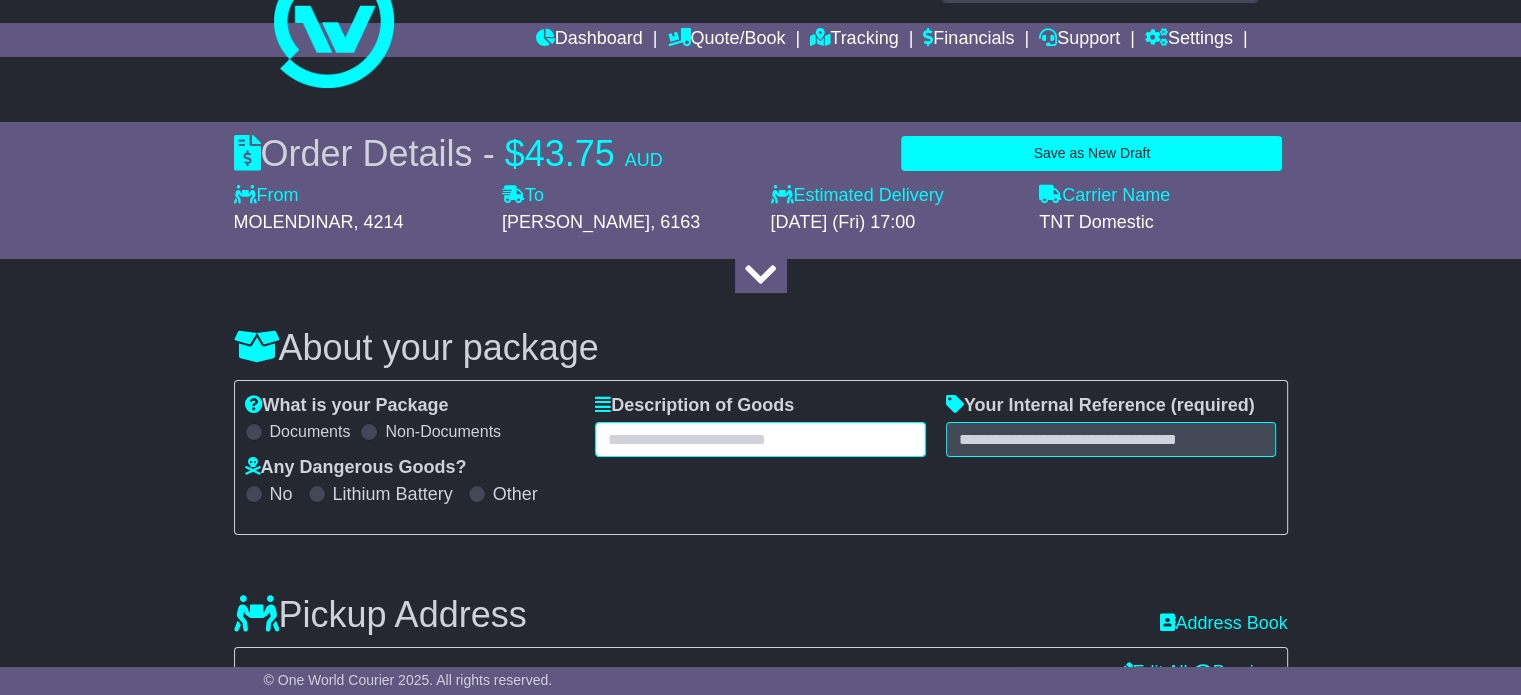 click at bounding box center [760, 439] 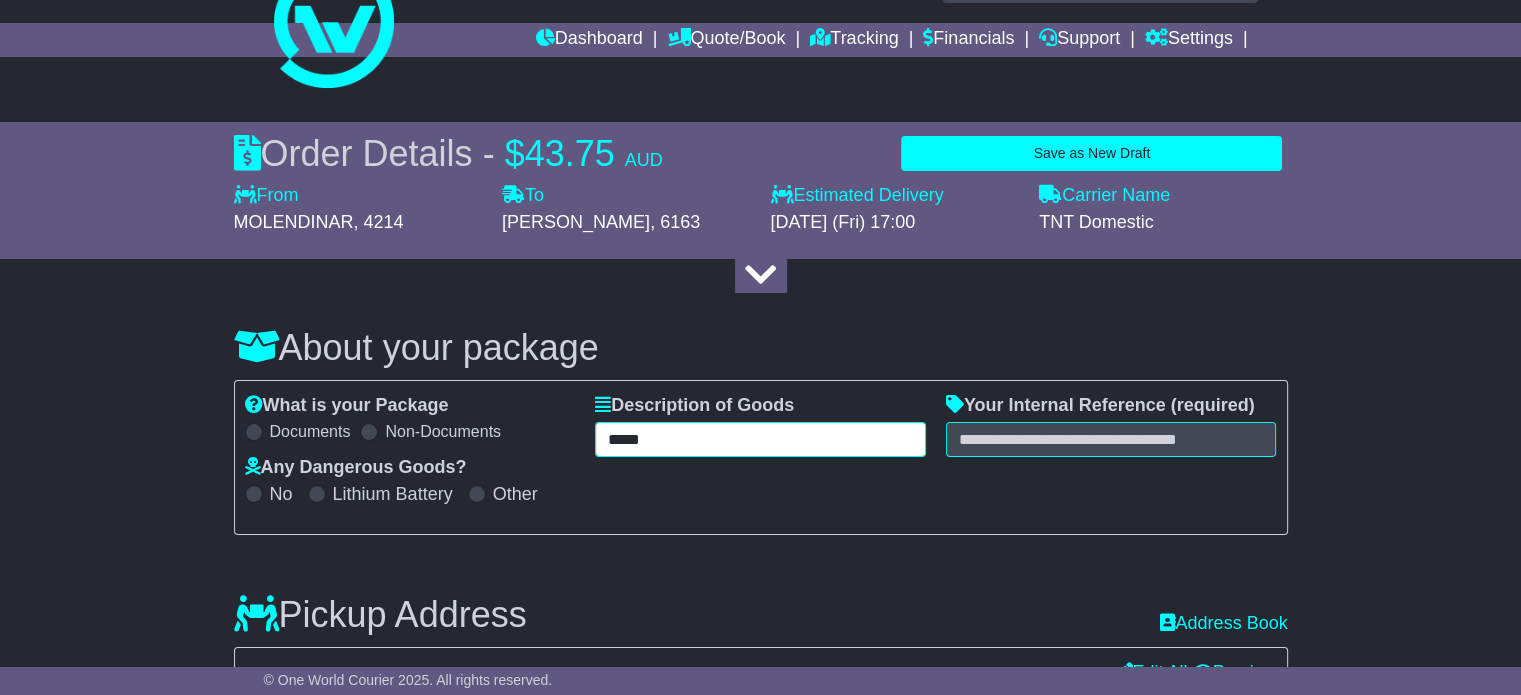 type on "*****" 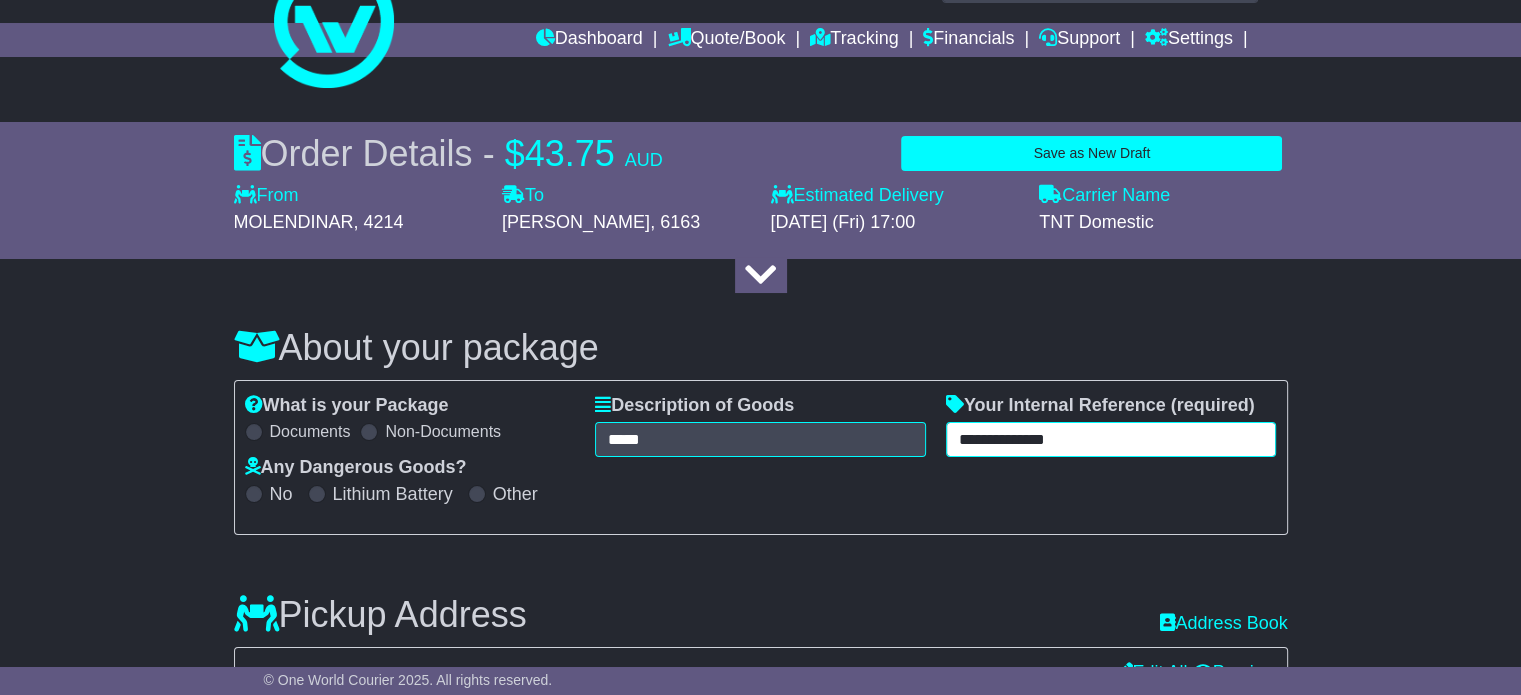 type on "**********" 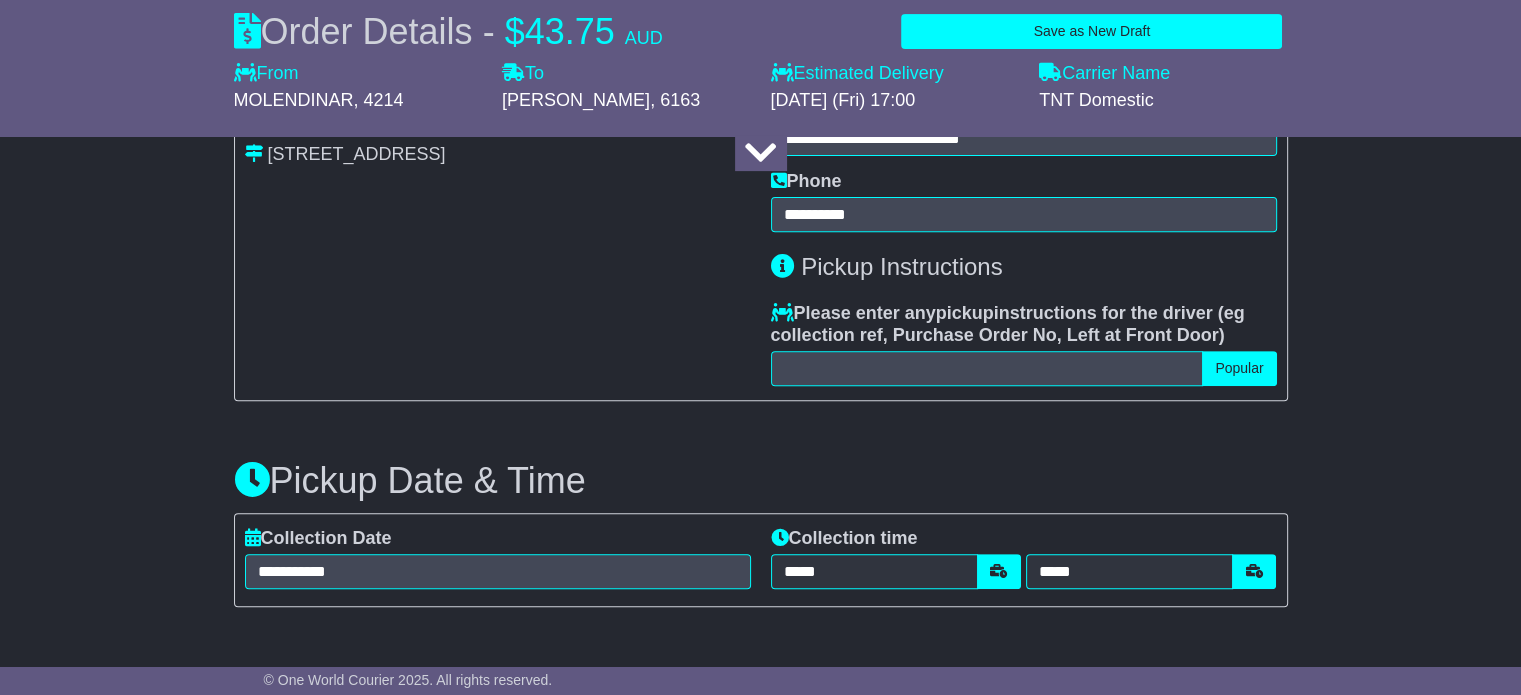 scroll, scrollTop: 757, scrollLeft: 0, axis: vertical 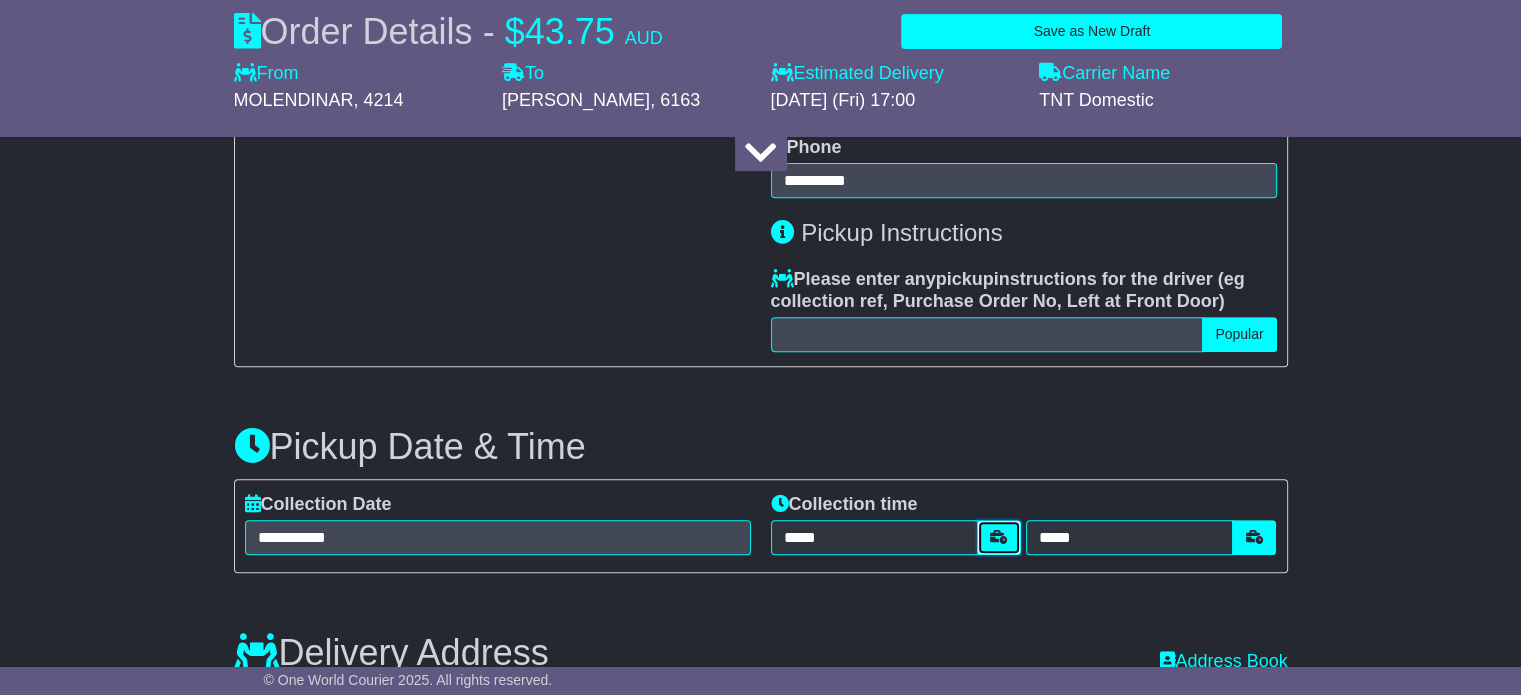 click at bounding box center [999, 537] 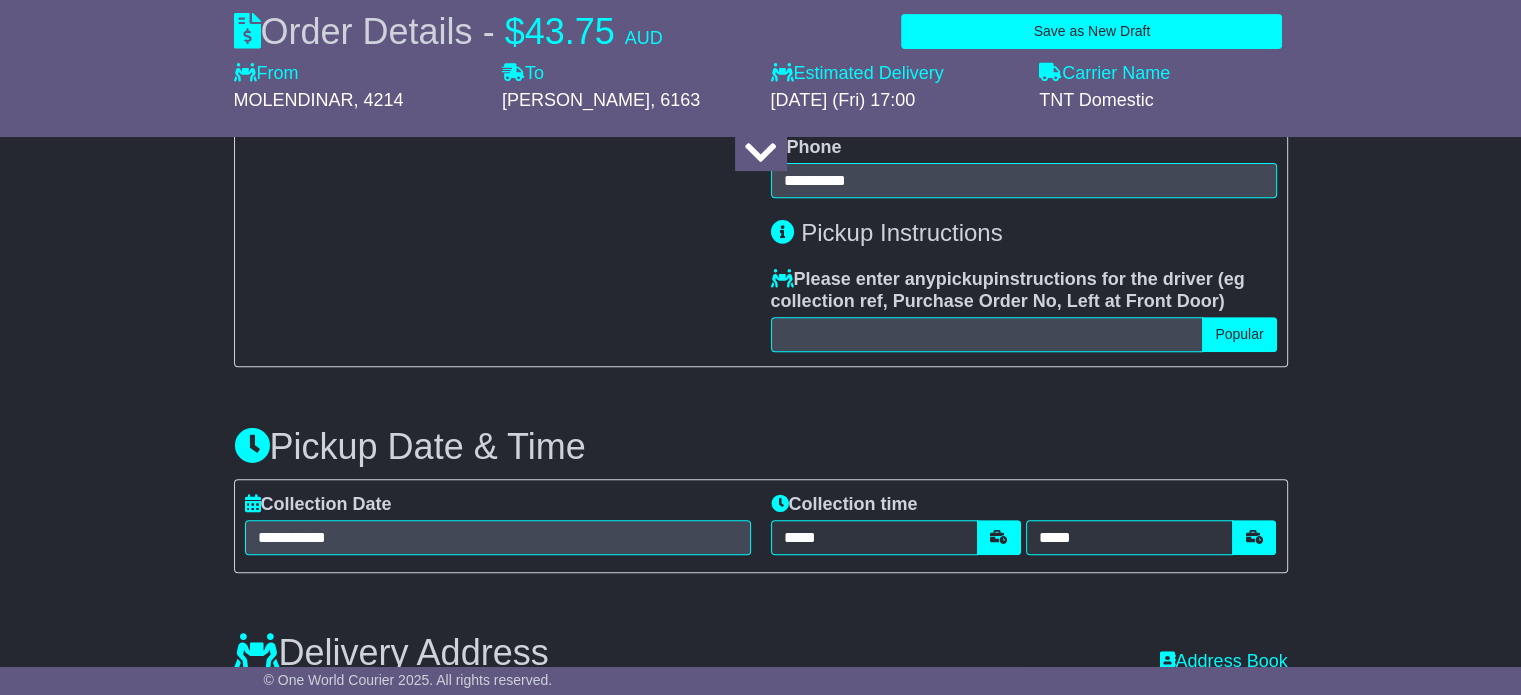 scroll, scrollTop: 787, scrollLeft: 0, axis: vertical 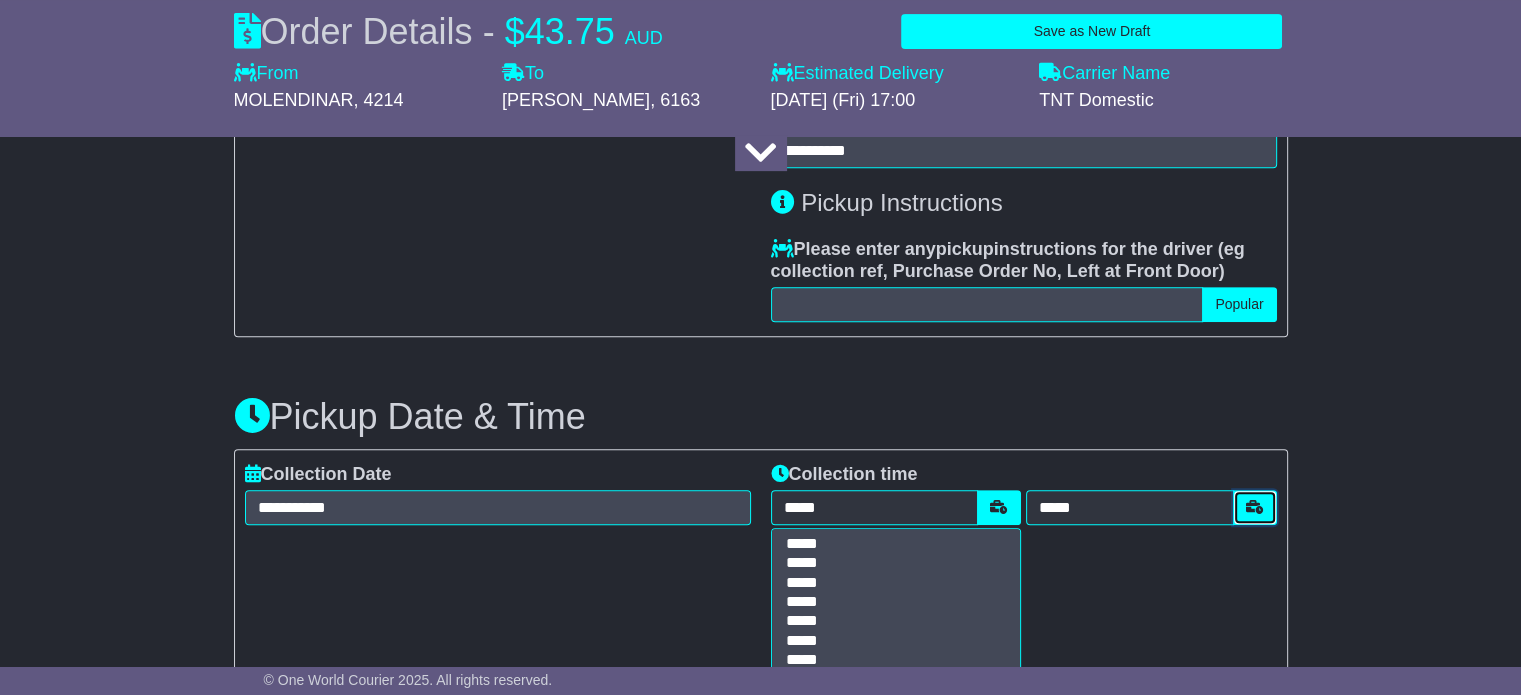 click at bounding box center (1255, 507) 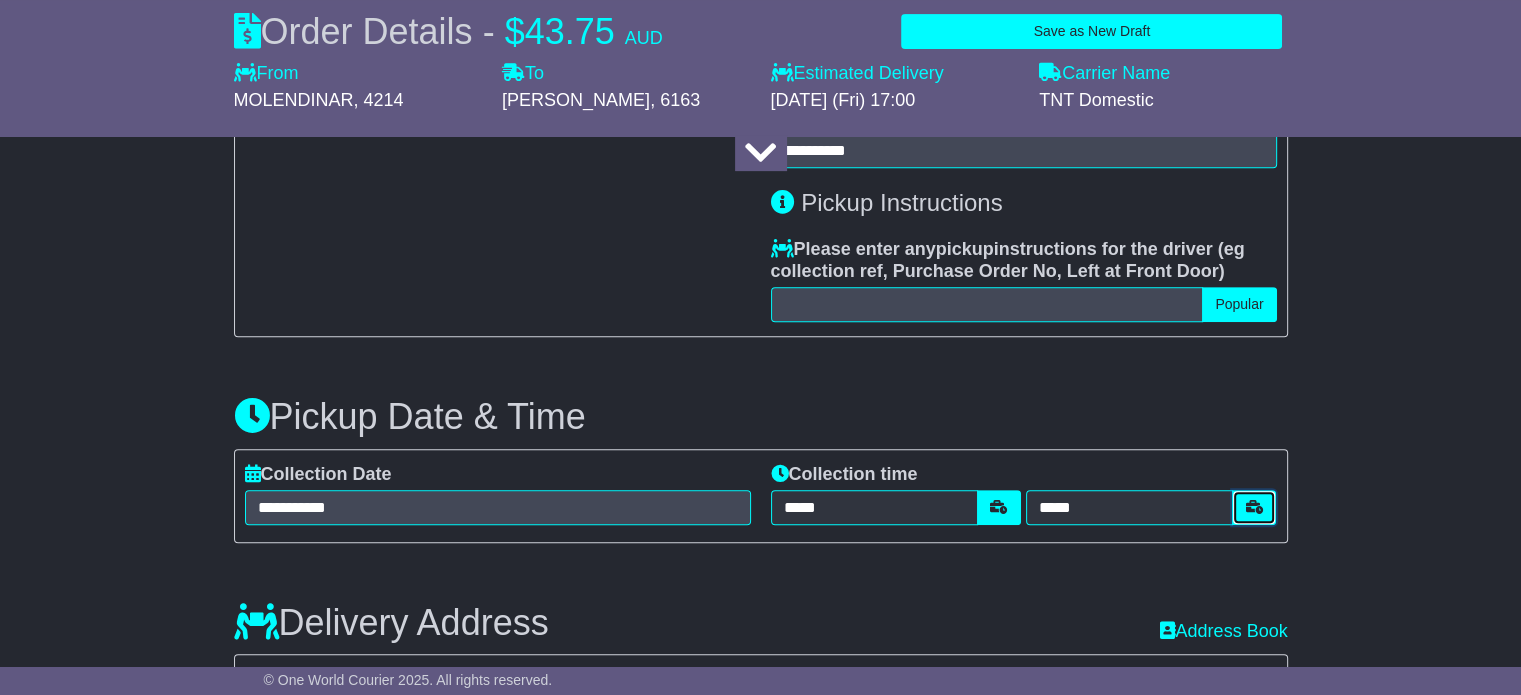 click at bounding box center [1254, 507] 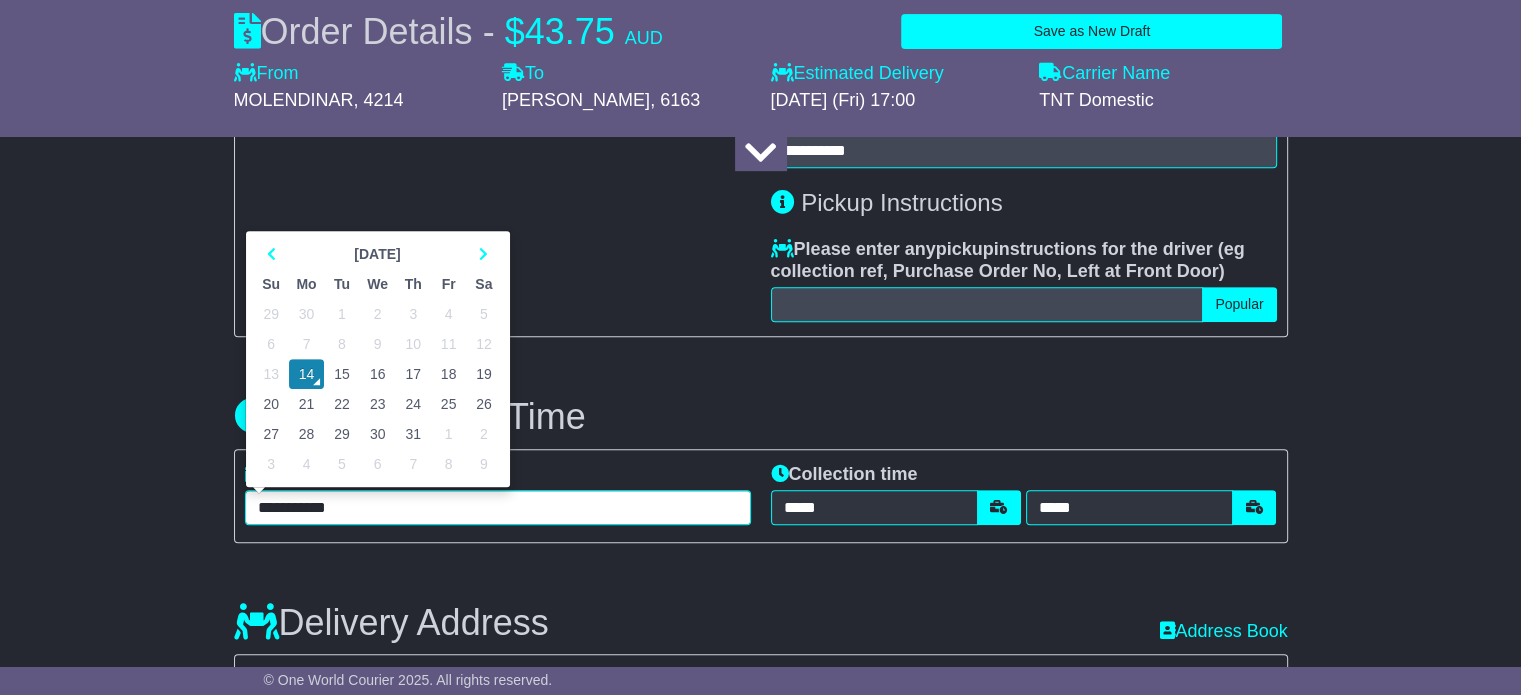 click on "**********" at bounding box center [498, 507] 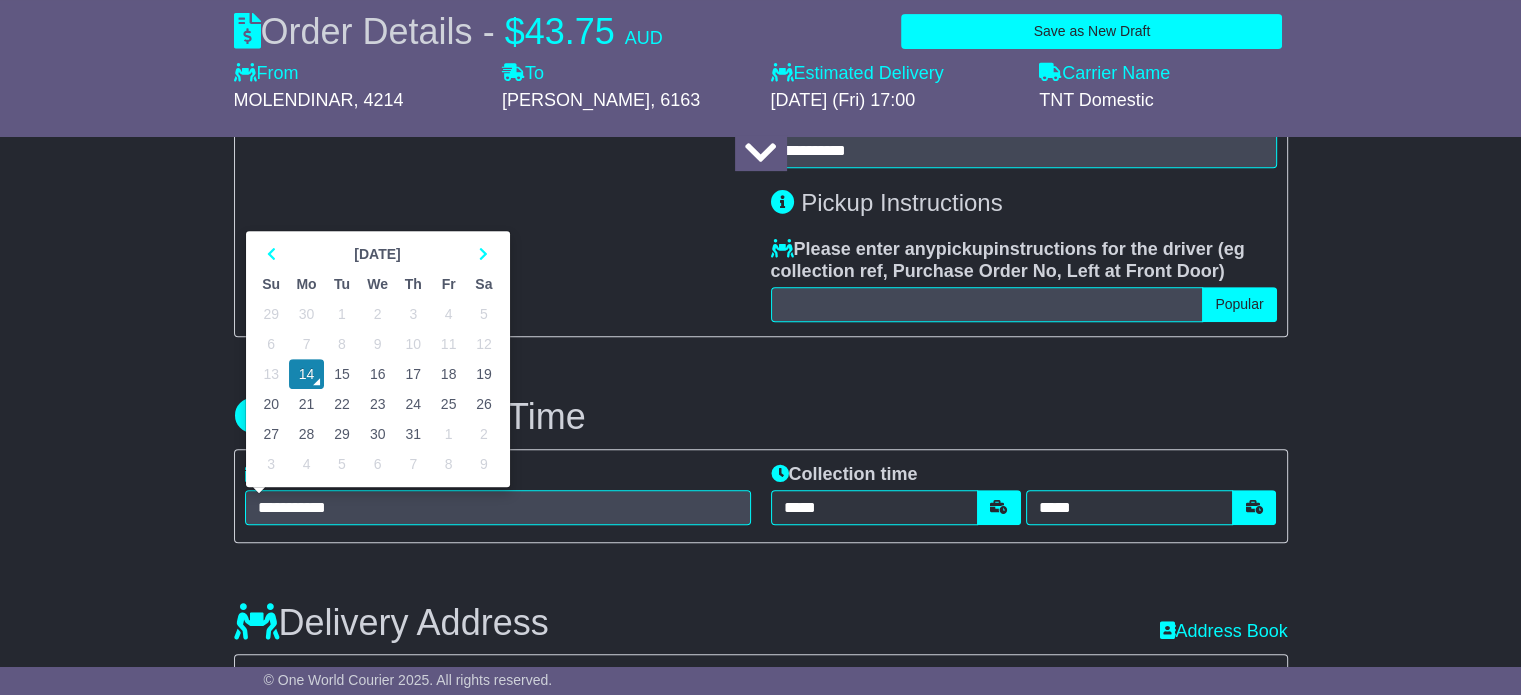 type on "**********" 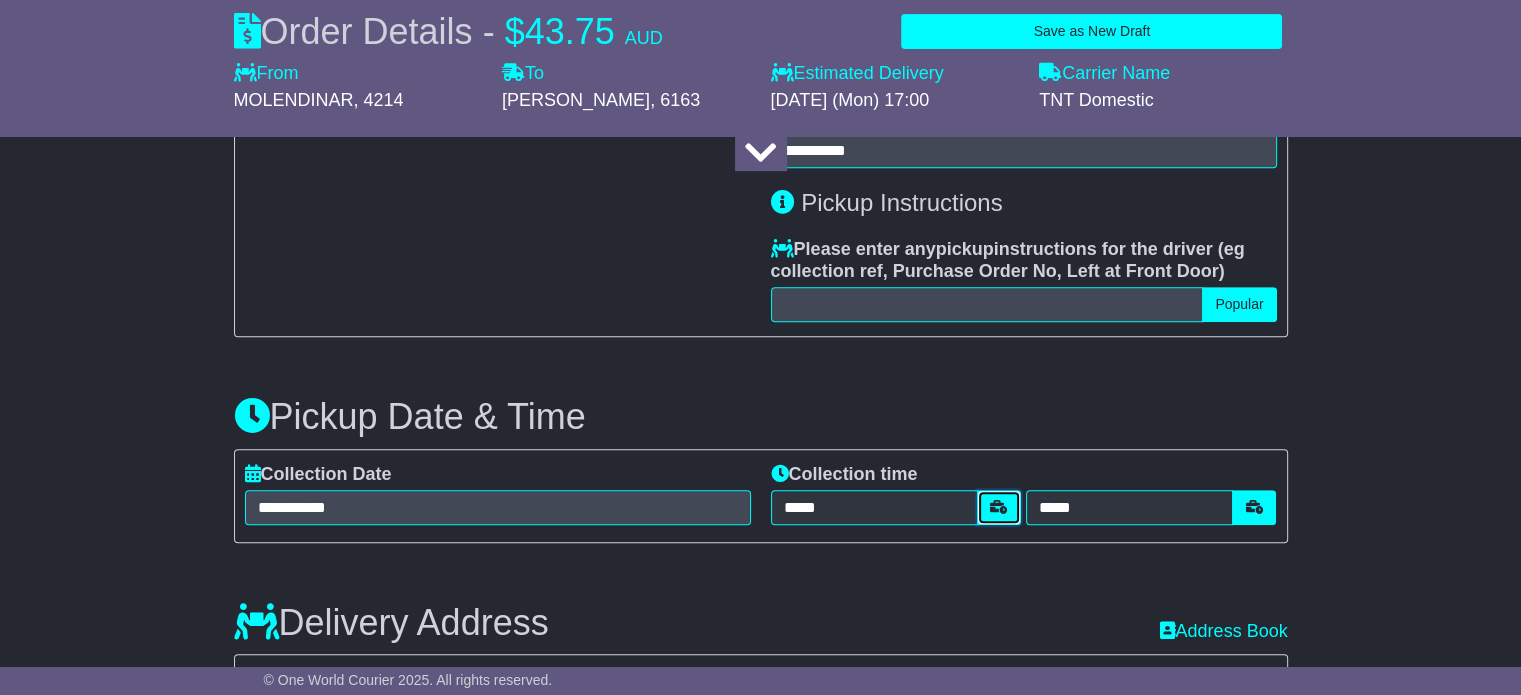 click at bounding box center [999, 507] 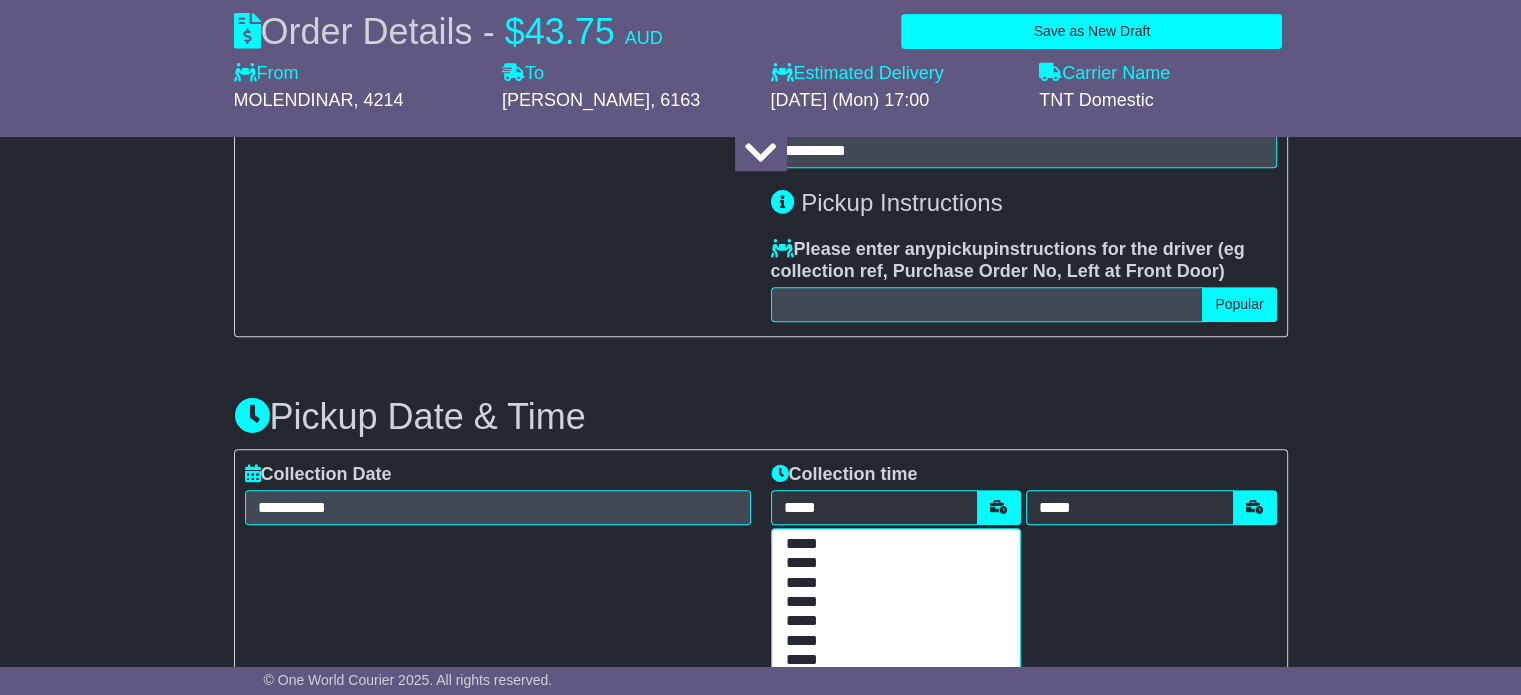 drag, startPoint x: 826, startPoint y: 622, endPoint x: 872, endPoint y: 599, distance: 51.42956 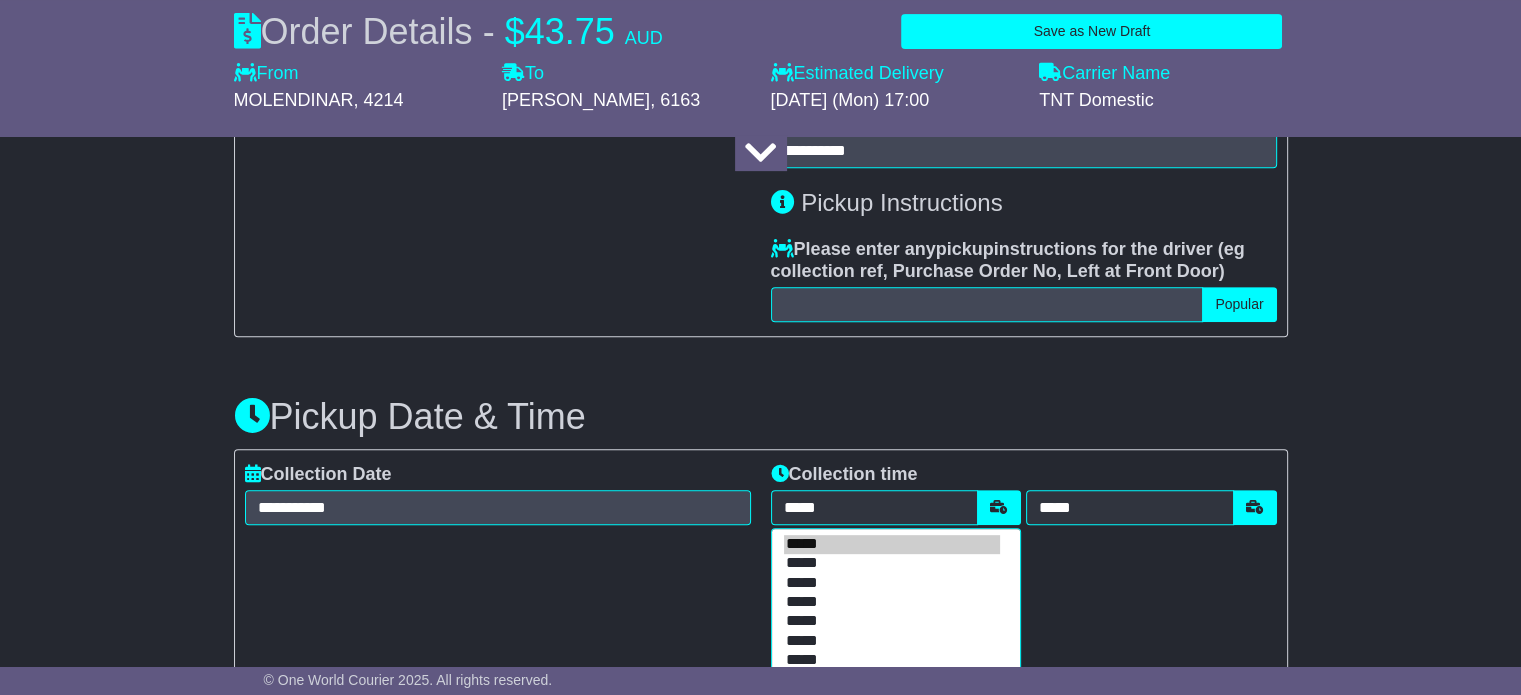 click on "*****" at bounding box center (892, 621) 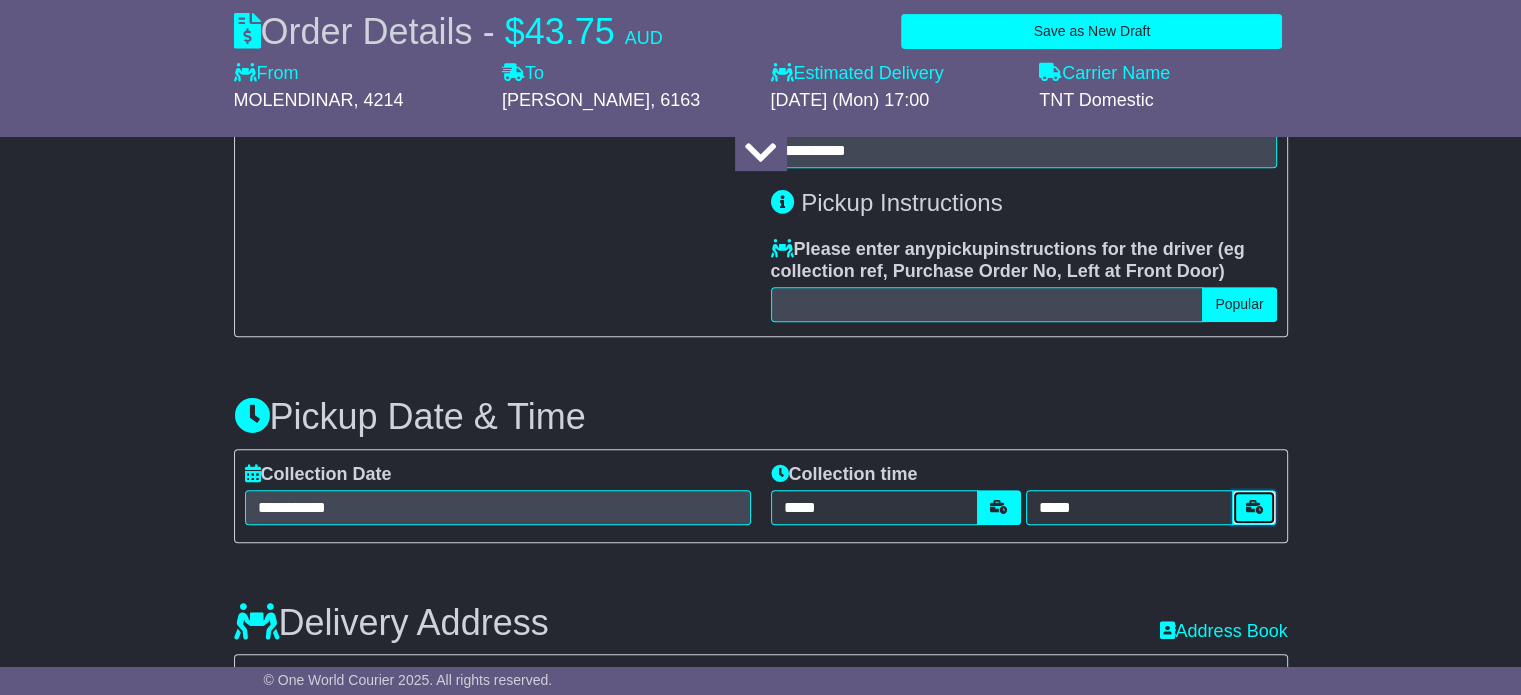 click at bounding box center [1254, 507] 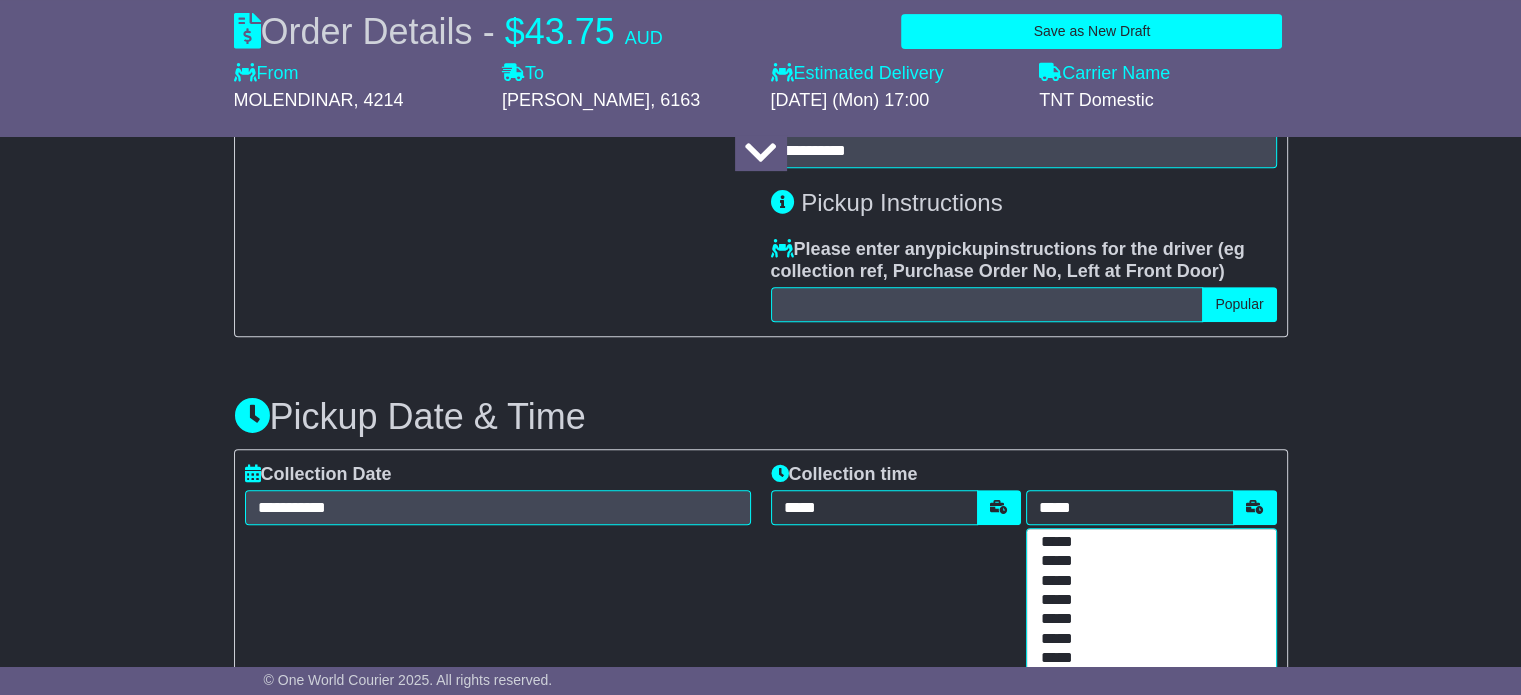 scroll, scrollTop: 600, scrollLeft: 0, axis: vertical 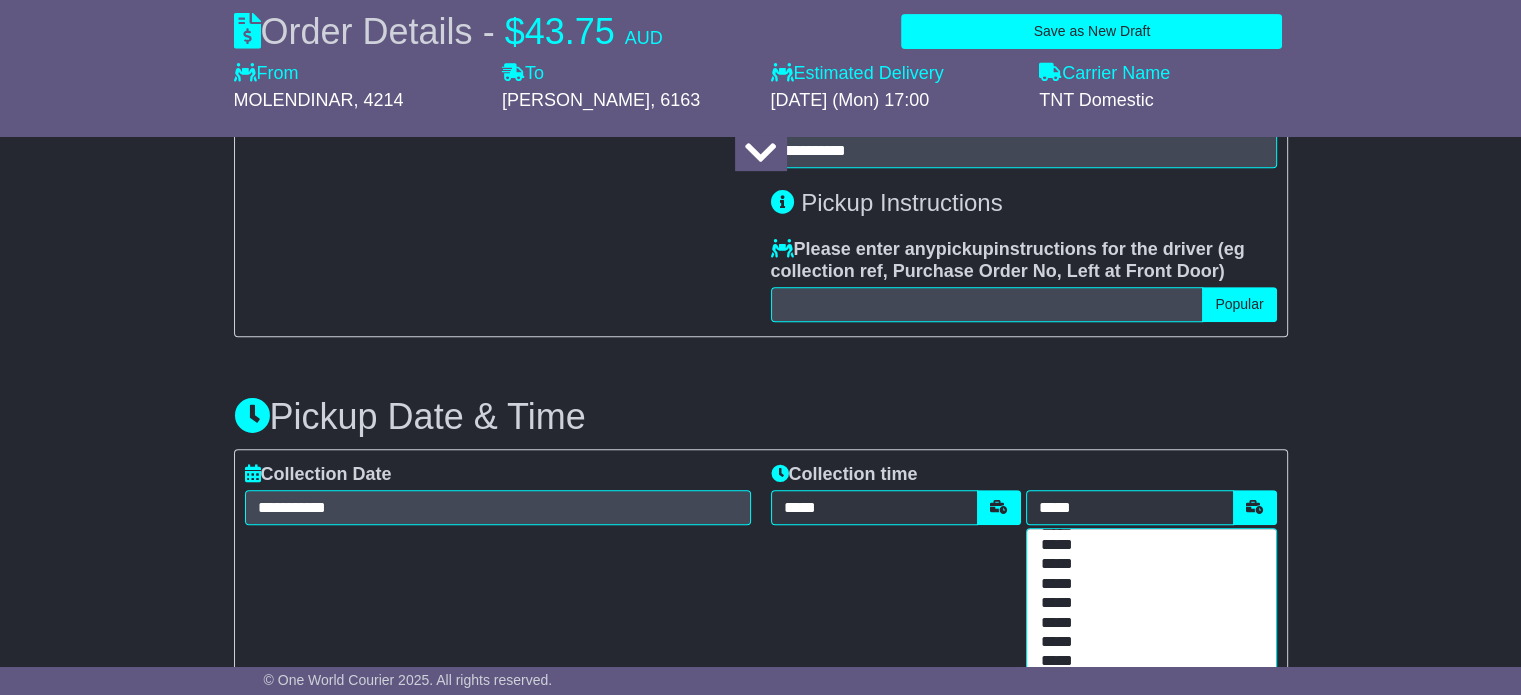 click on "*****" at bounding box center [1147, 603] 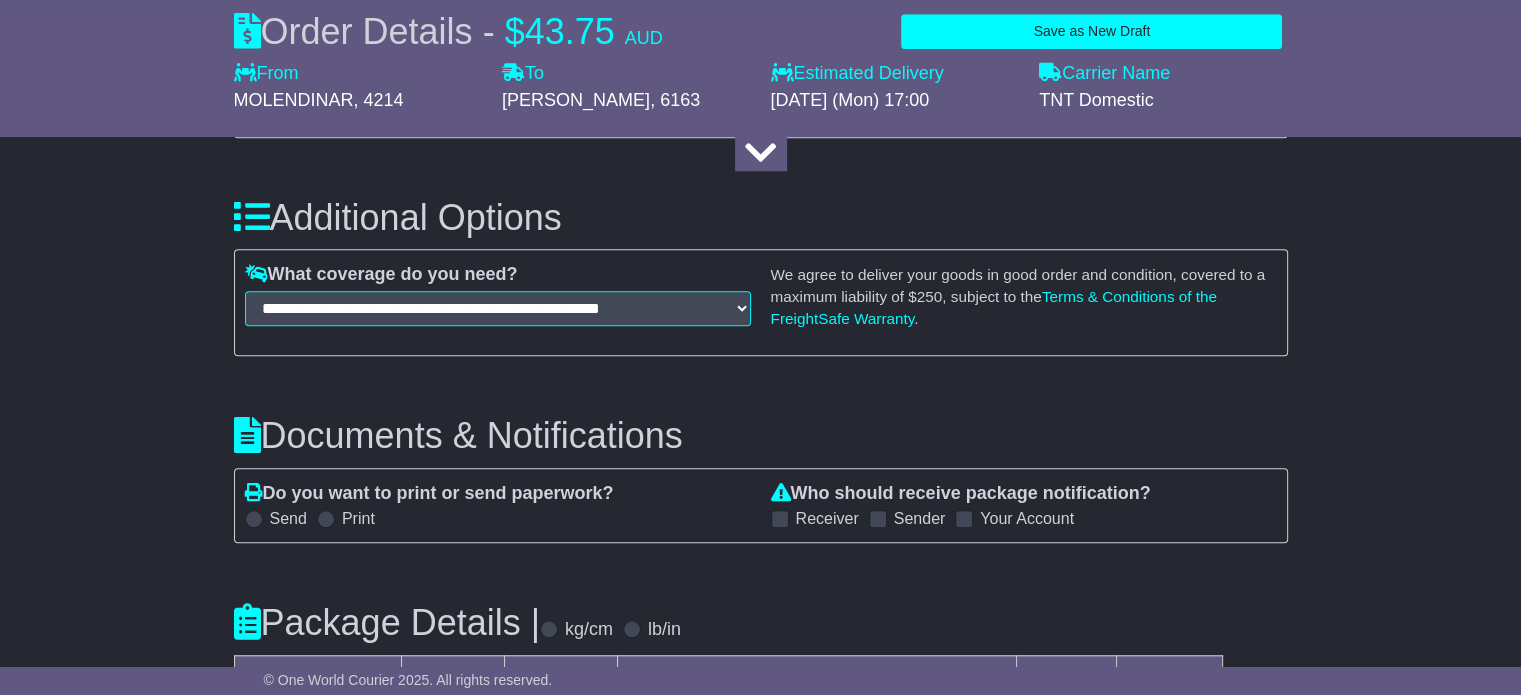 scroll, scrollTop: 1787, scrollLeft: 0, axis: vertical 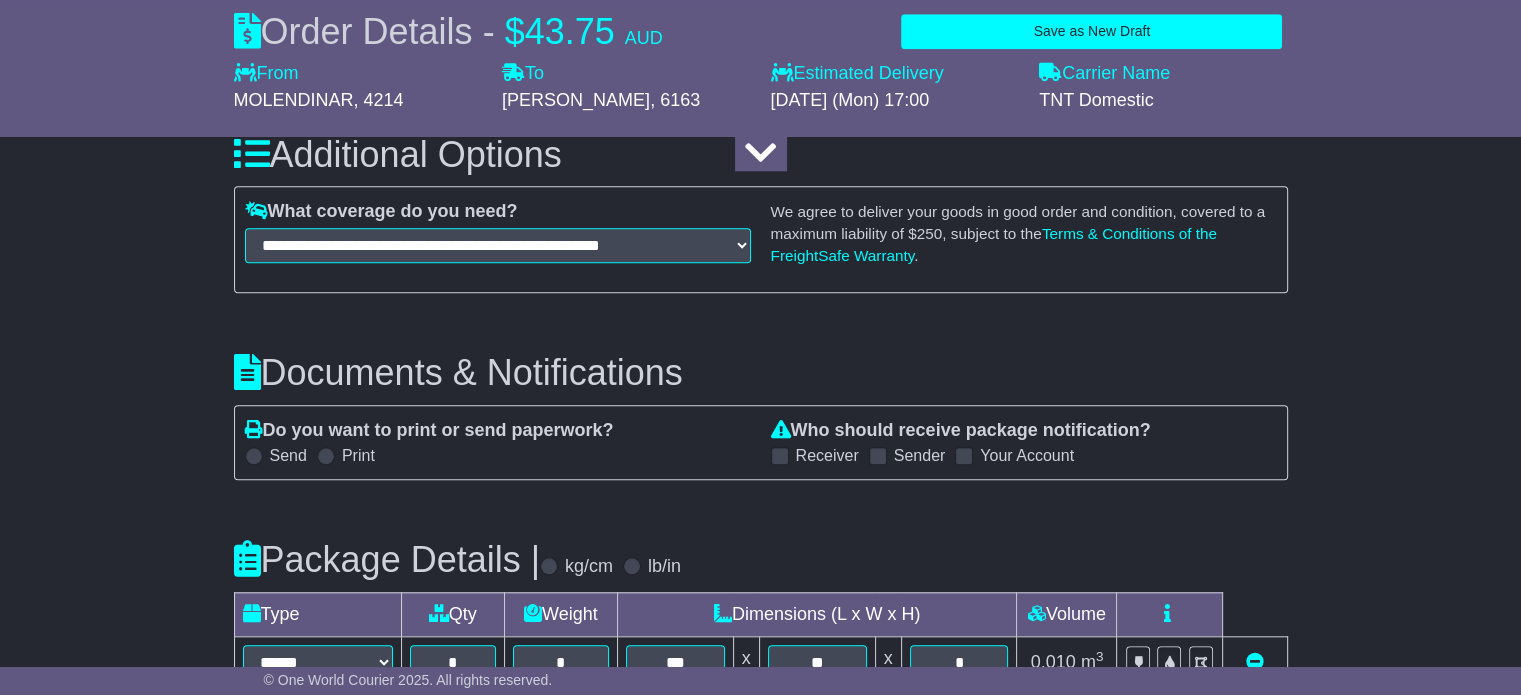 click at bounding box center [878, 456] 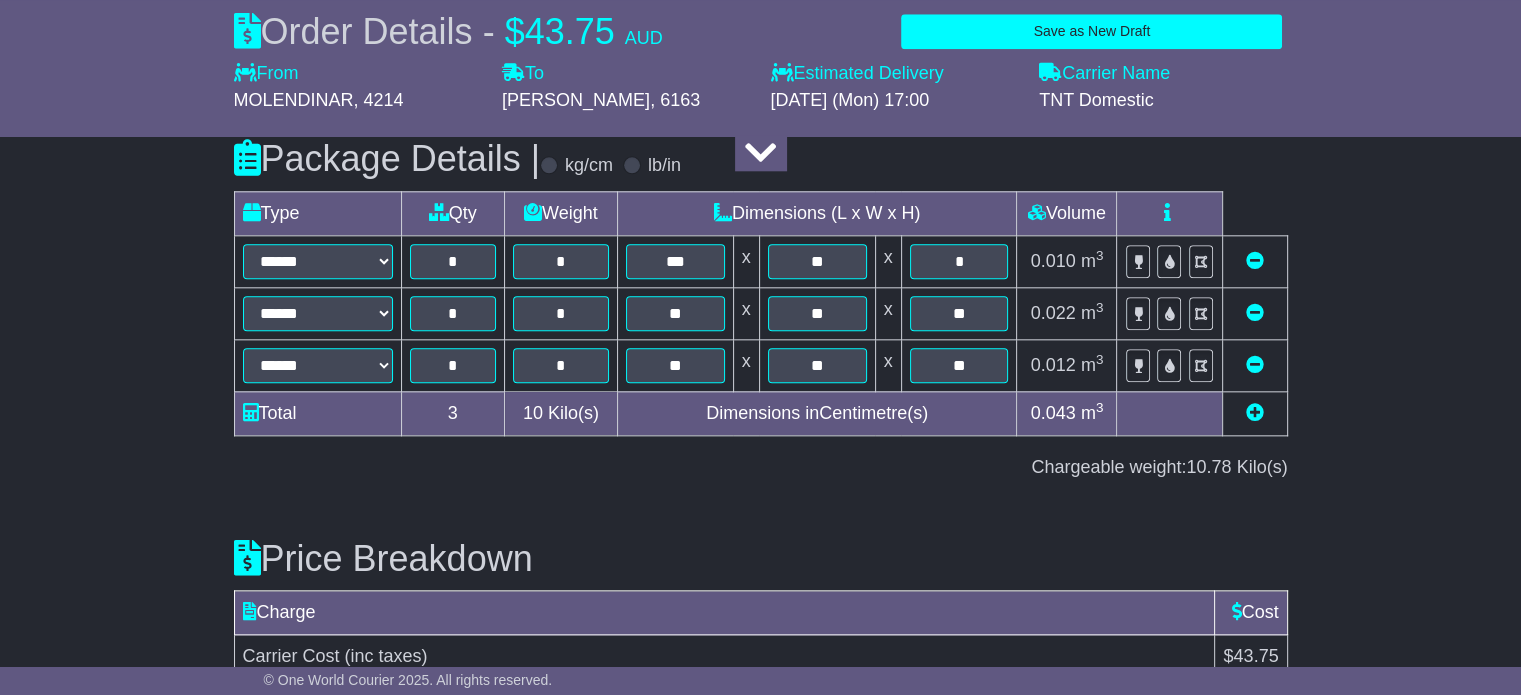 scroll, scrollTop: 2294, scrollLeft: 0, axis: vertical 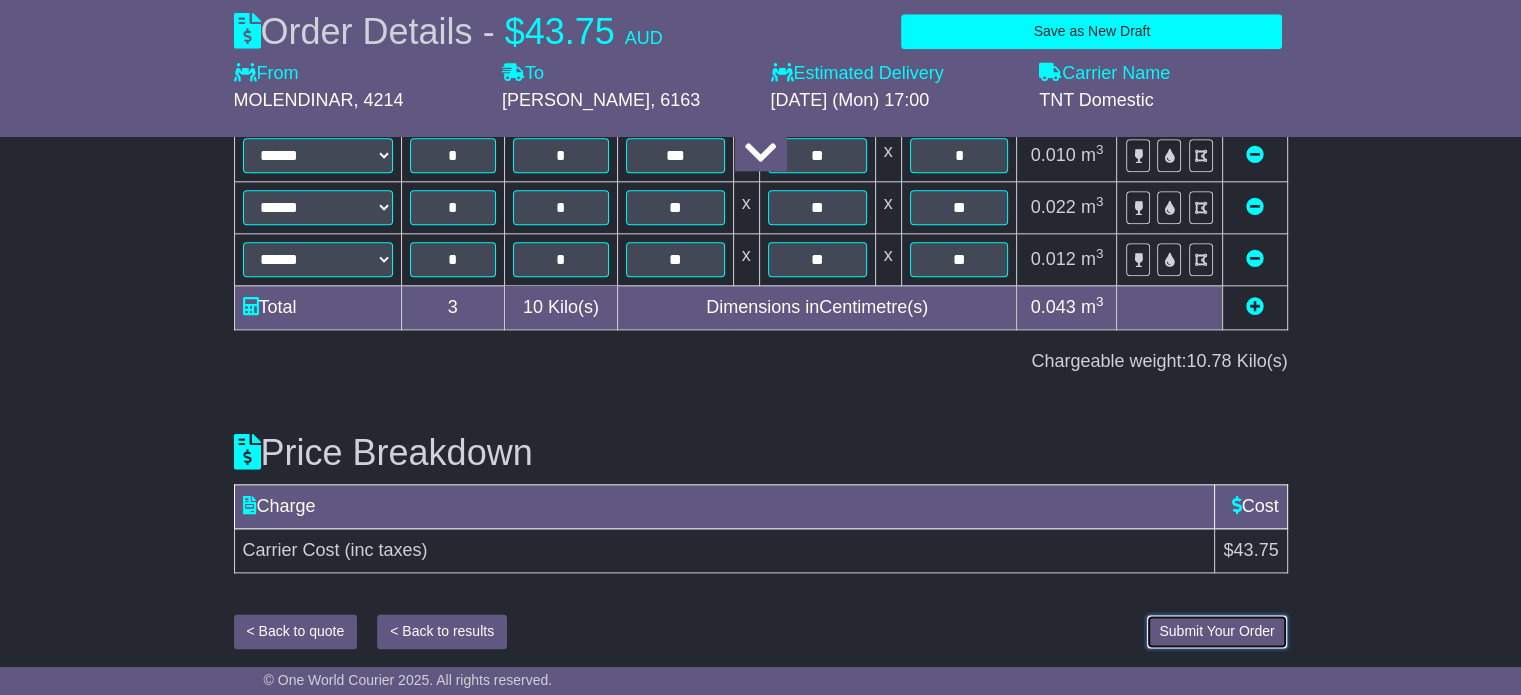 click on "Submit Your Order" at bounding box center [1216, 631] 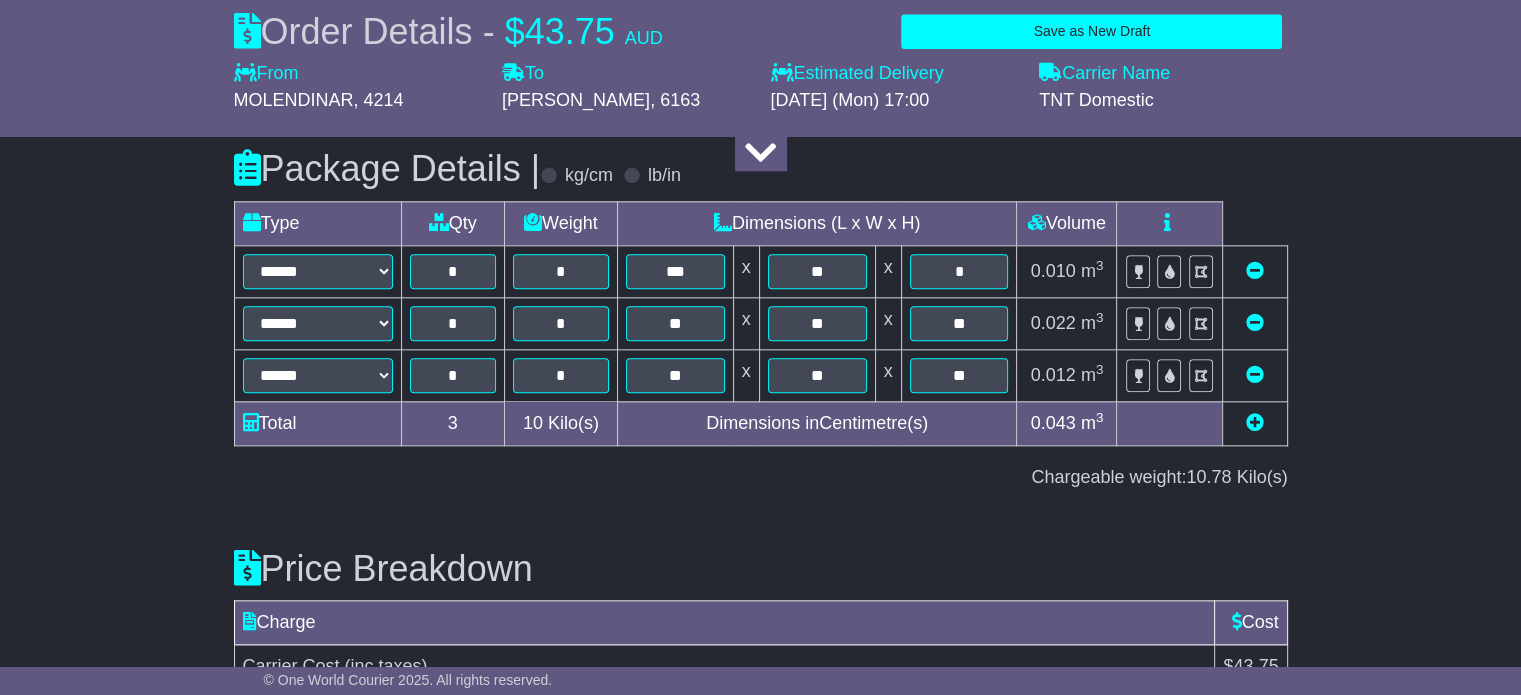 scroll, scrollTop: 2294, scrollLeft: 0, axis: vertical 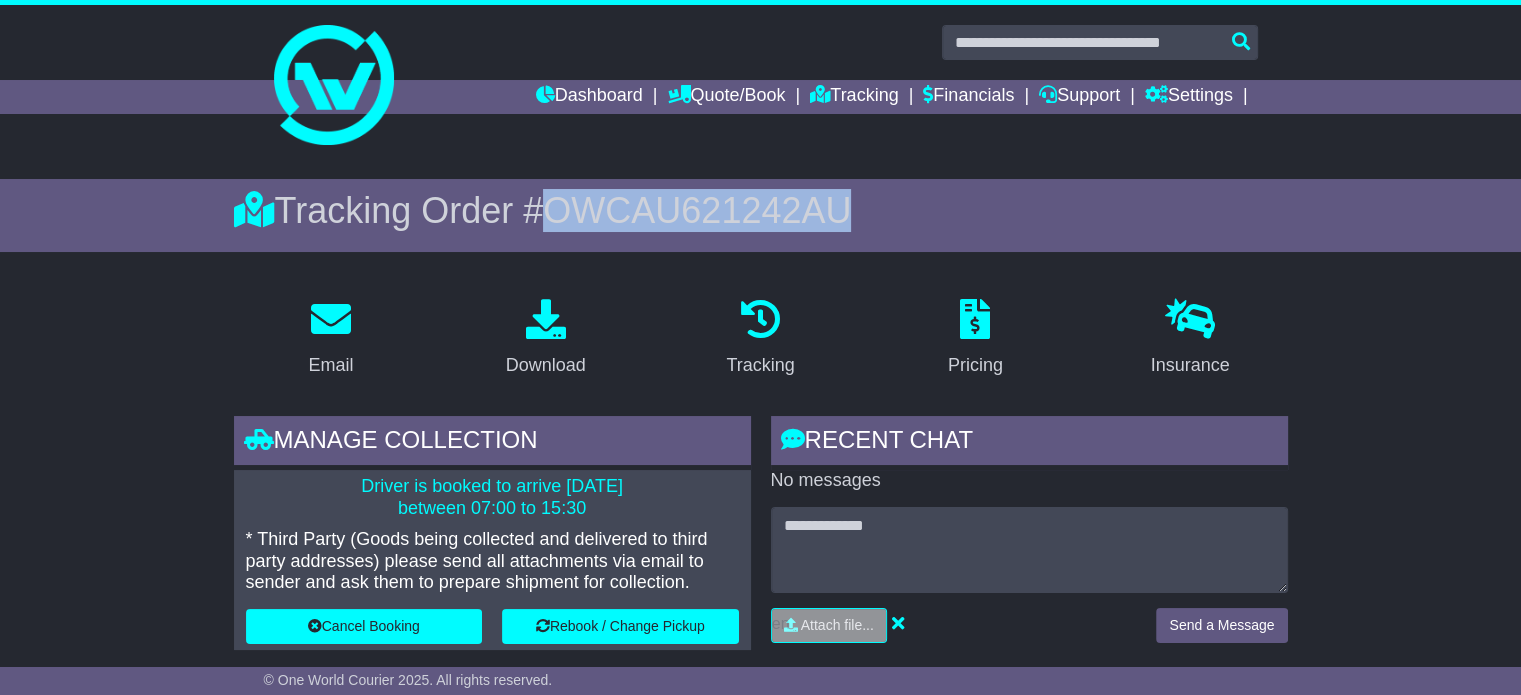 drag, startPoint x: 868, startPoint y: 208, endPoint x: 564, endPoint y: 214, distance: 304.0592 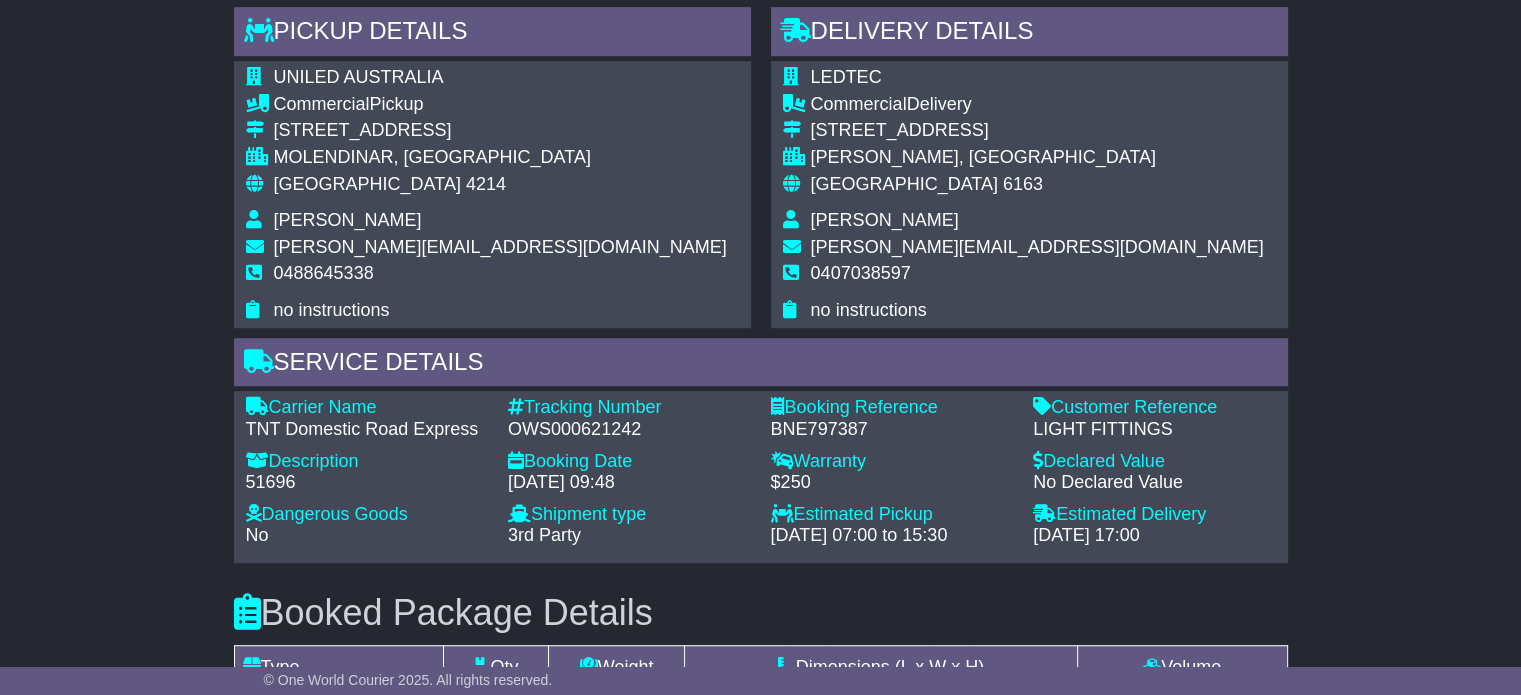 scroll, scrollTop: 1300, scrollLeft: 0, axis: vertical 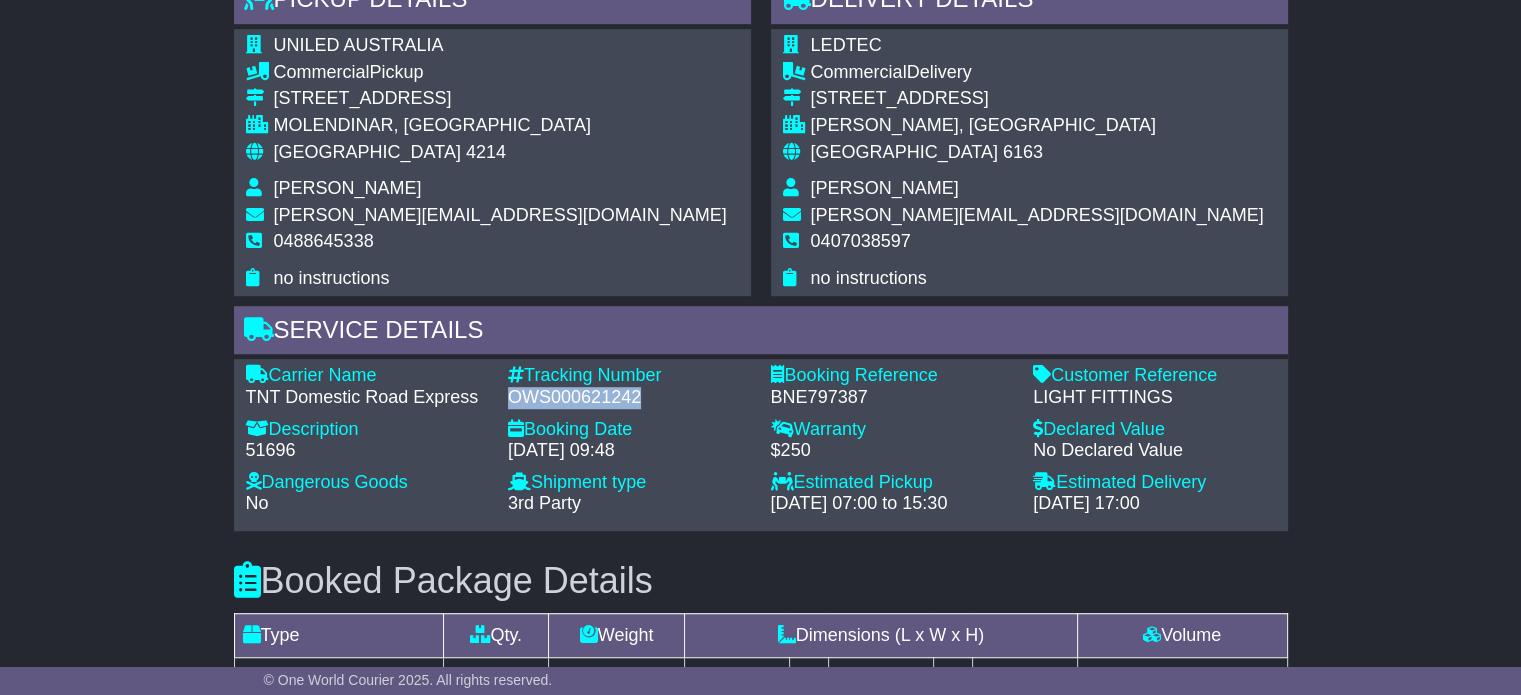 drag, startPoint x: 638, startPoint y: 392, endPoint x: 512, endPoint y: 391, distance: 126.00397 